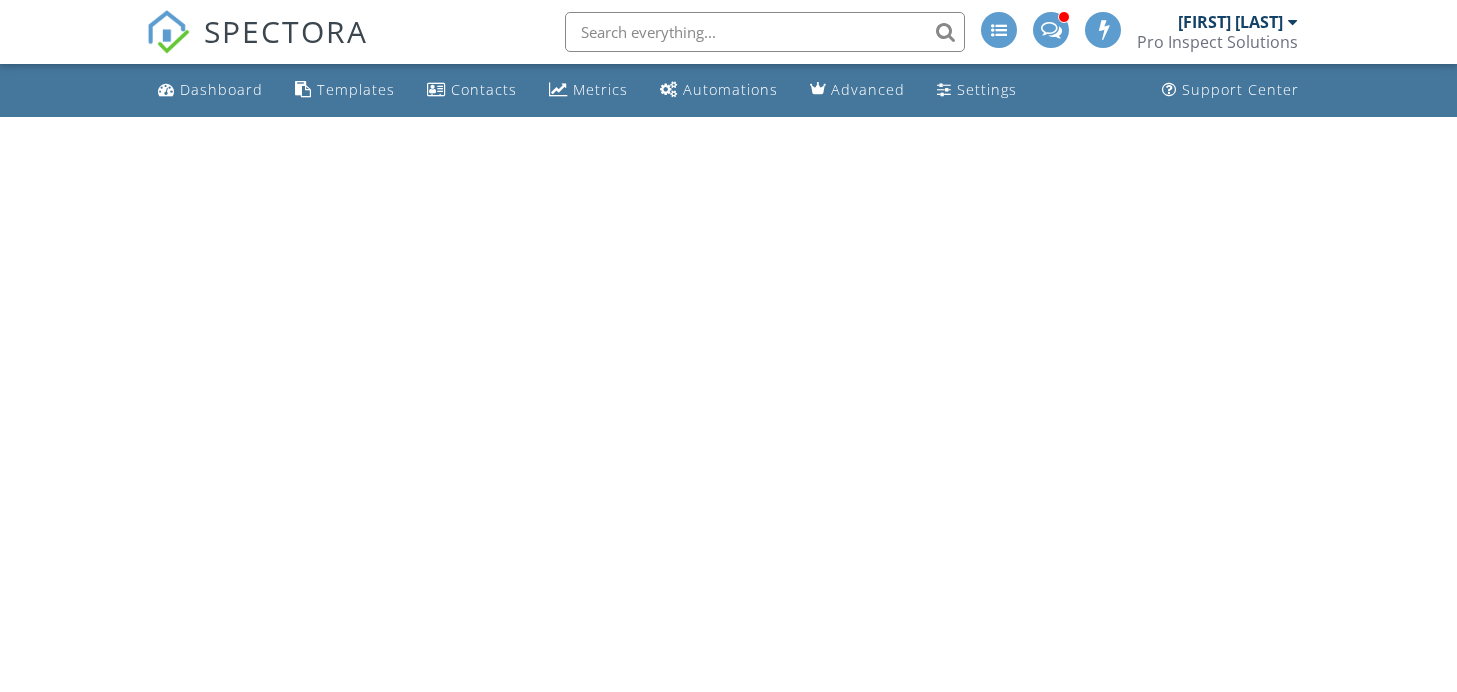 scroll, scrollTop: 0, scrollLeft: 0, axis: both 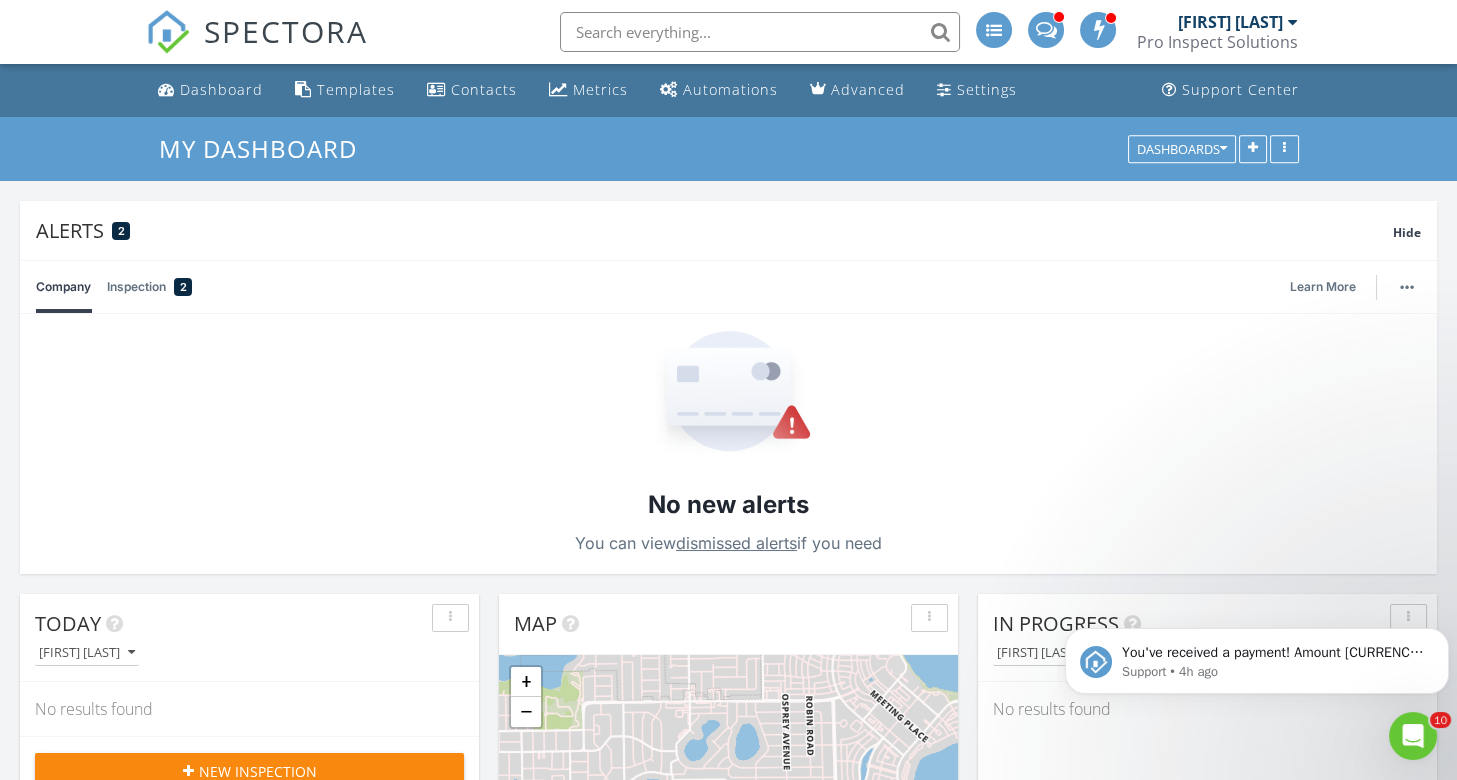 click at bounding box center [760, 32] 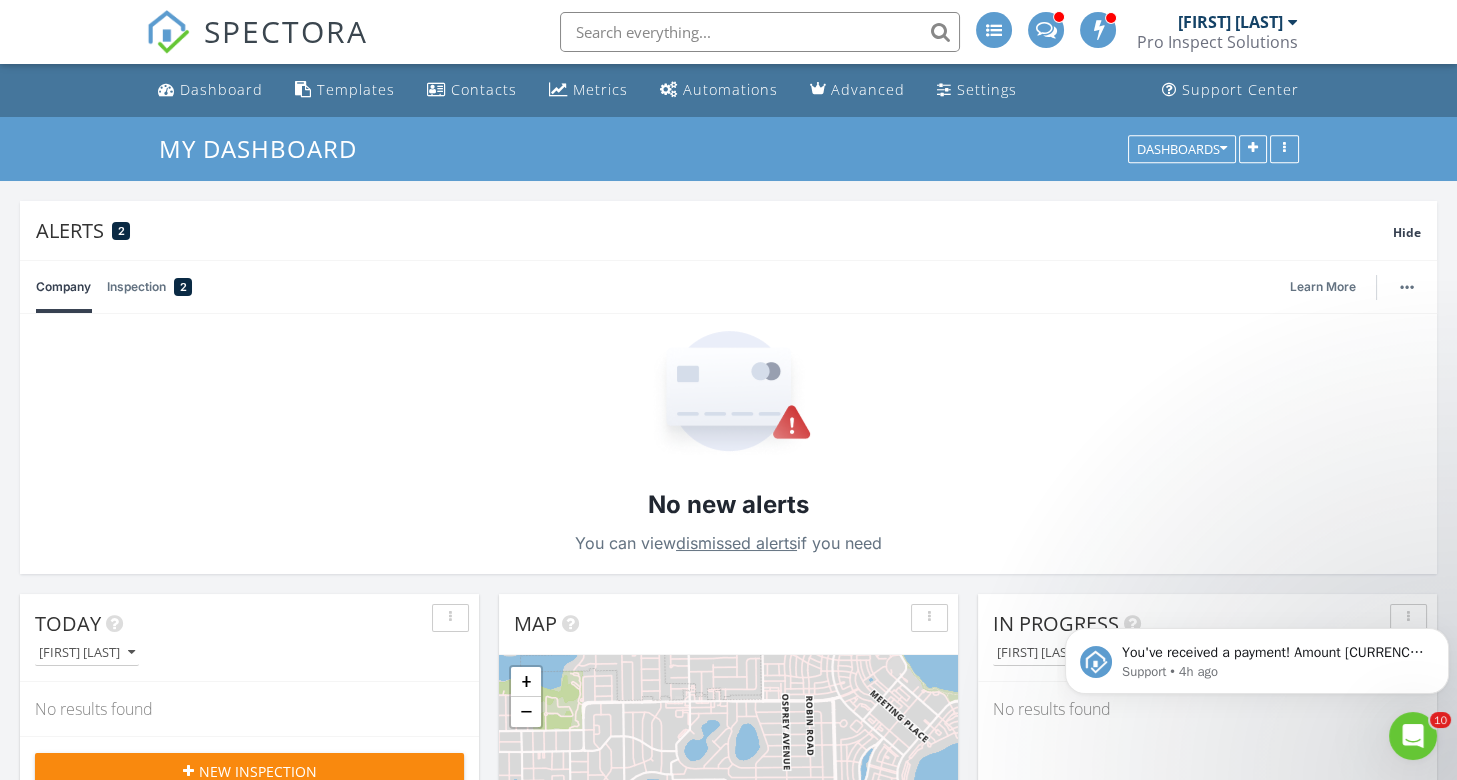 click at bounding box center [760, 32] 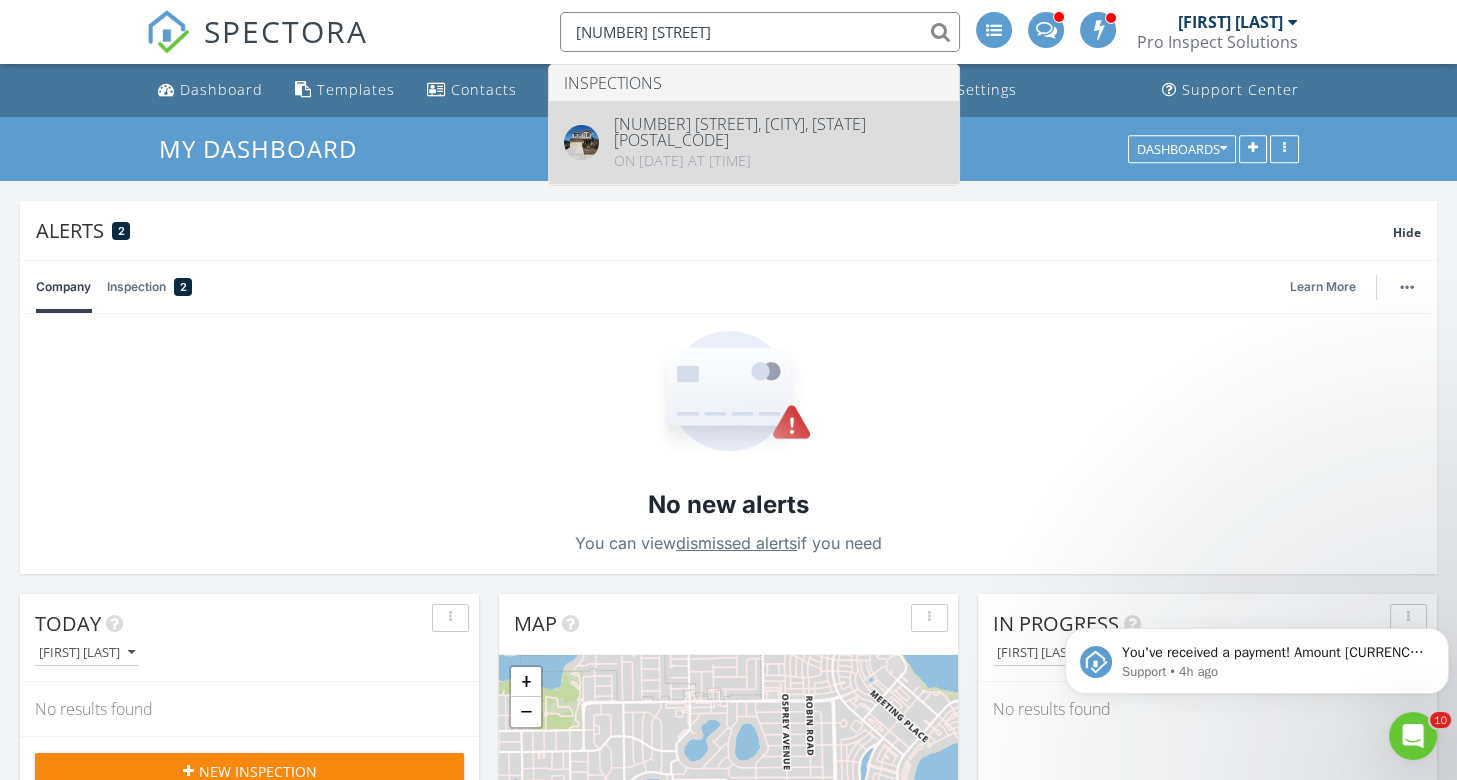 type on "[NUMBER] [STREET]" 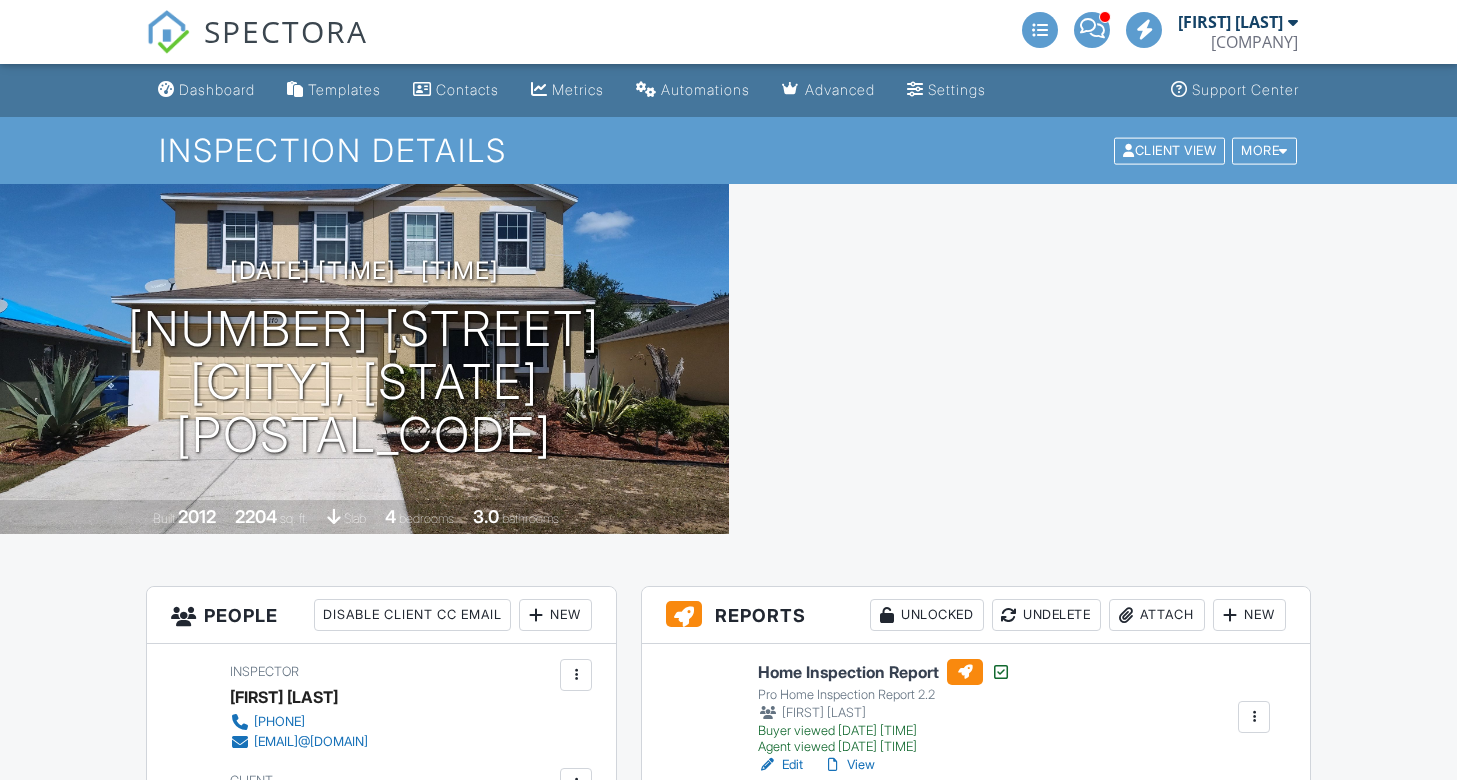 scroll, scrollTop: 0, scrollLeft: 0, axis: both 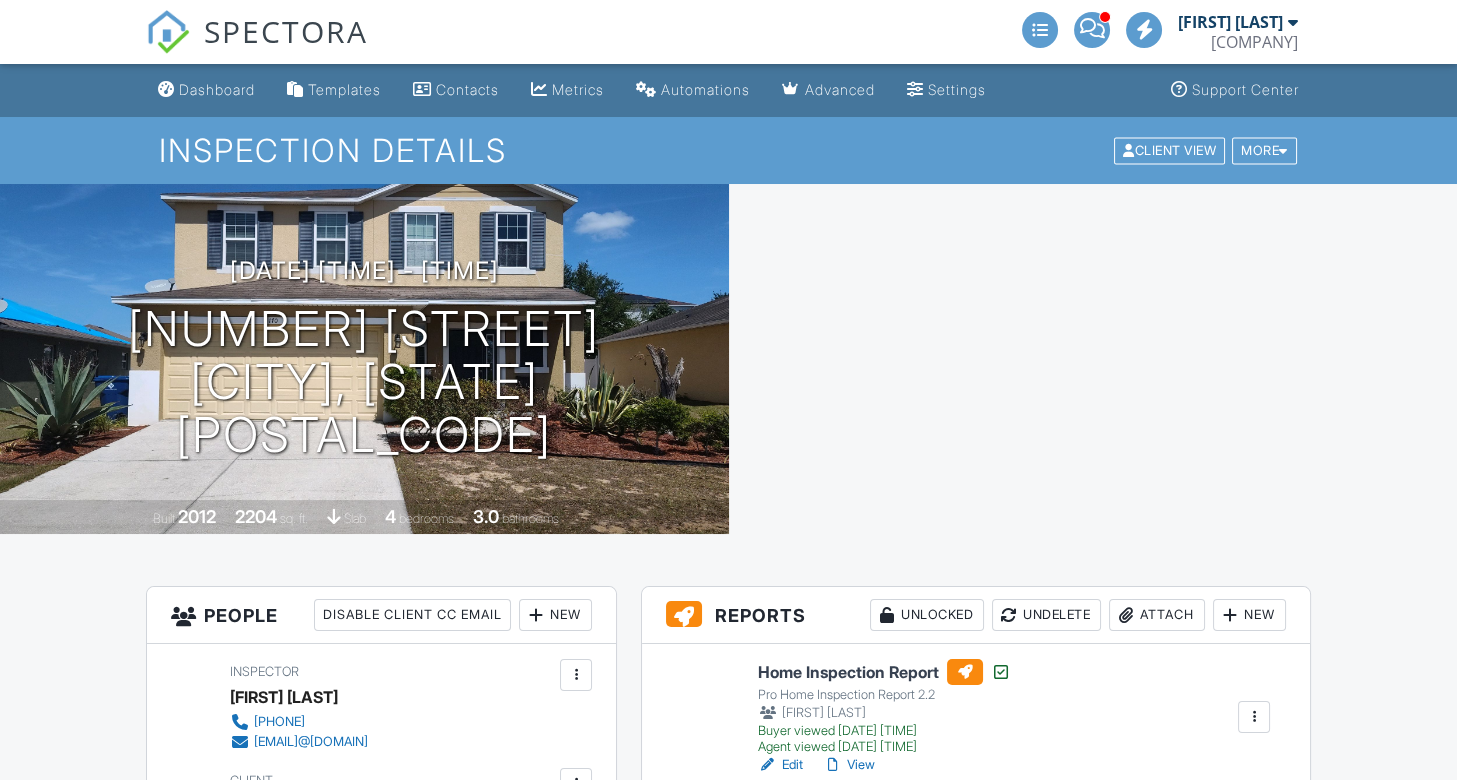 click on "Home Inspection Report
Pro Home Inspection Report 2.2
Quintavius Bell
Buyer viewed 04/06/2025  4:34 pm
Agent viewed 04/08/2025  5:32 pm
Edit
View
Assign Inspectors
Copy
Reinspection Report
Send to Repair Pricer
View Log
RRB Log
Delete
Florida Uniform Mitigation Verification Inspection Form
Florida Uniform Mitigation Verification Inspection Form
Quintavius Bell
Buyer viewed 04/04/2025 10:17 pm
Agent viewed 04/06/2025  4:26 pm
Edit
View
Assign Inspectors
Copy
Reinspection Report
Send to Repair Pricer
View Log
RRB Log
Delete
Florida Citizens 4-Point Inspection Form
Quintavius Bell
Buyer viewed 04/04/2025 10:17 pm
Agent viewed 04/06/2025  4:25 pm
Edit
View
Assign Inspectors
Copy" at bounding box center (976, 948) 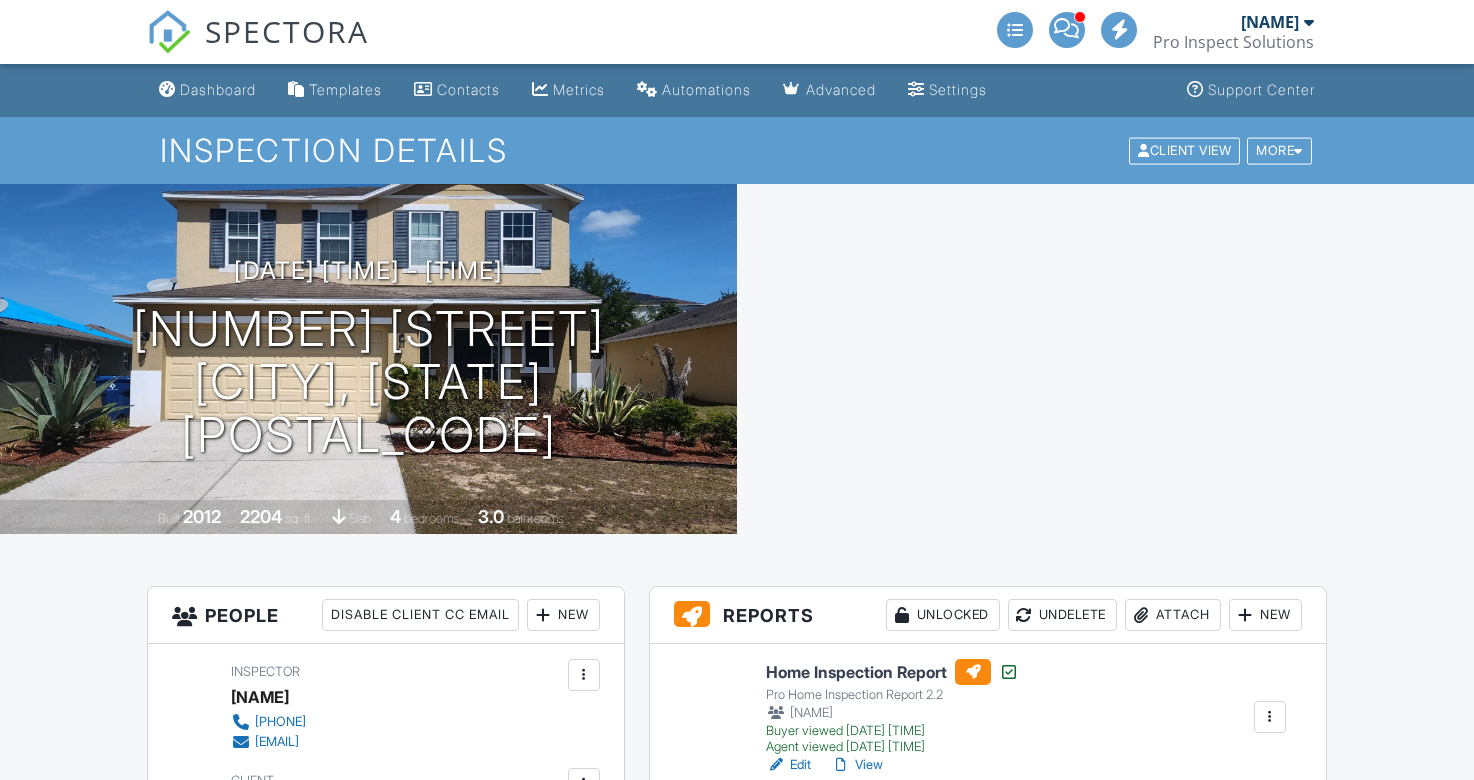 click at bounding box center (1105, 359) 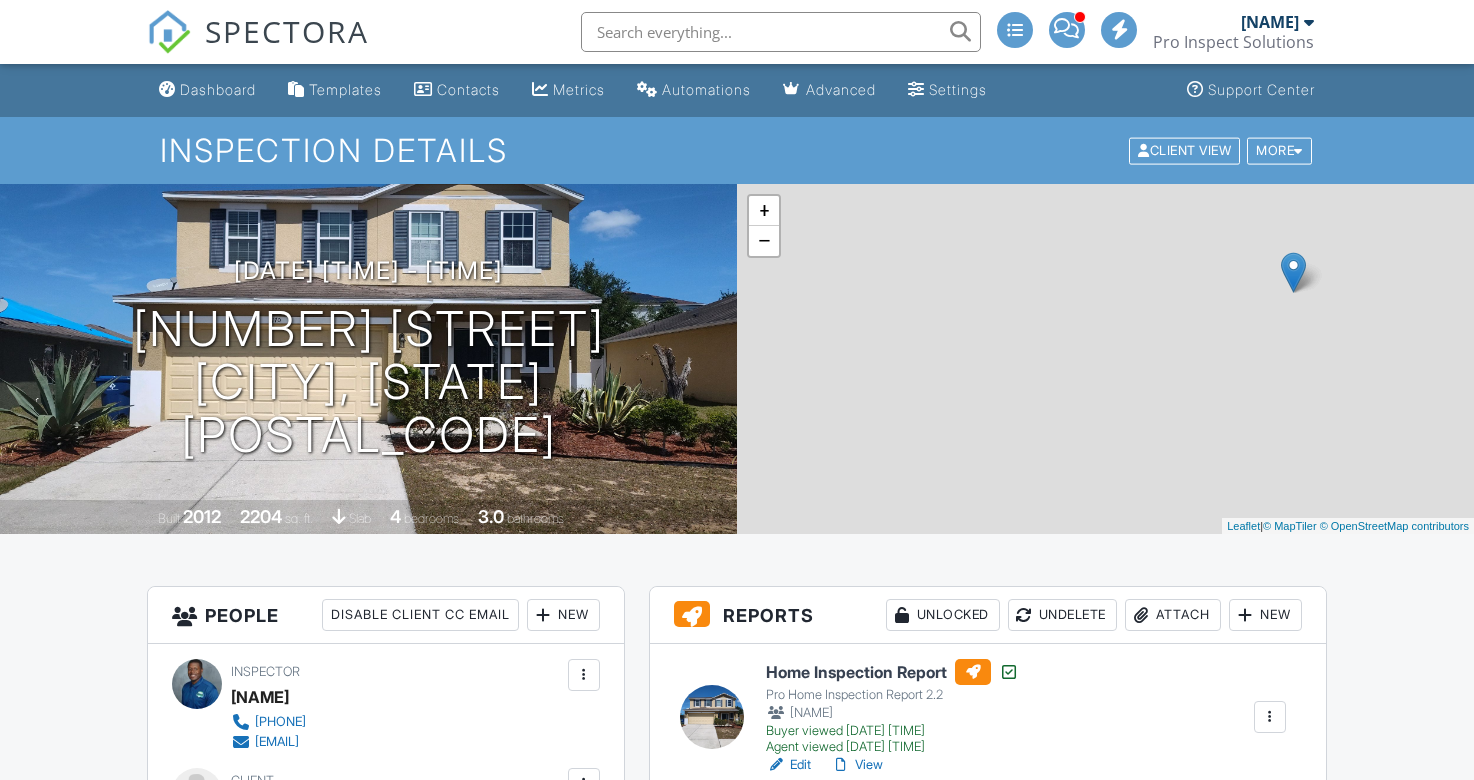 click on "WDO_170_Prairie_Falcon_Dr_SHANE__KRISTA_ROLF_04042025.pdf" at bounding box center [976, 1096] 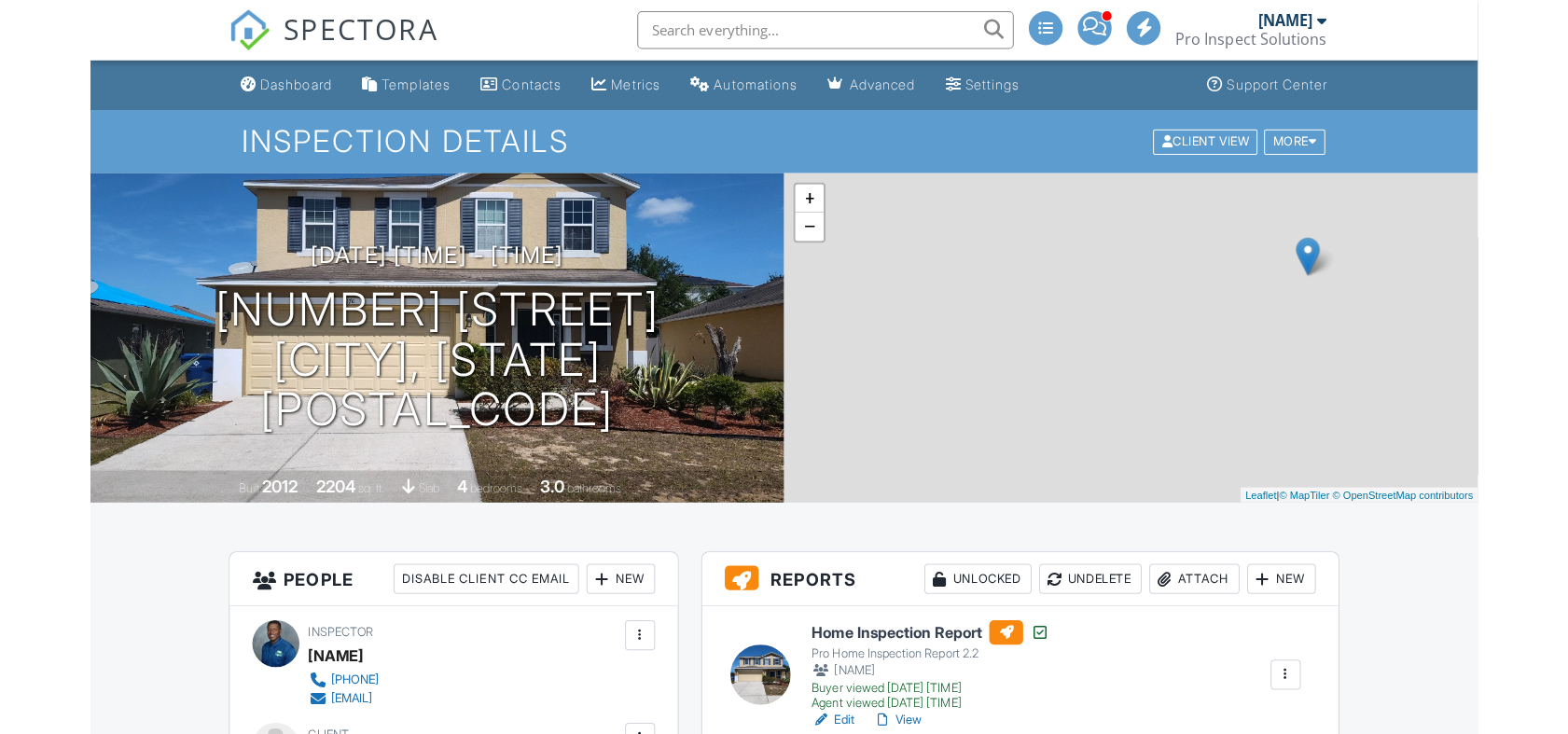 scroll, scrollTop: 627, scrollLeft: 0, axis: vertical 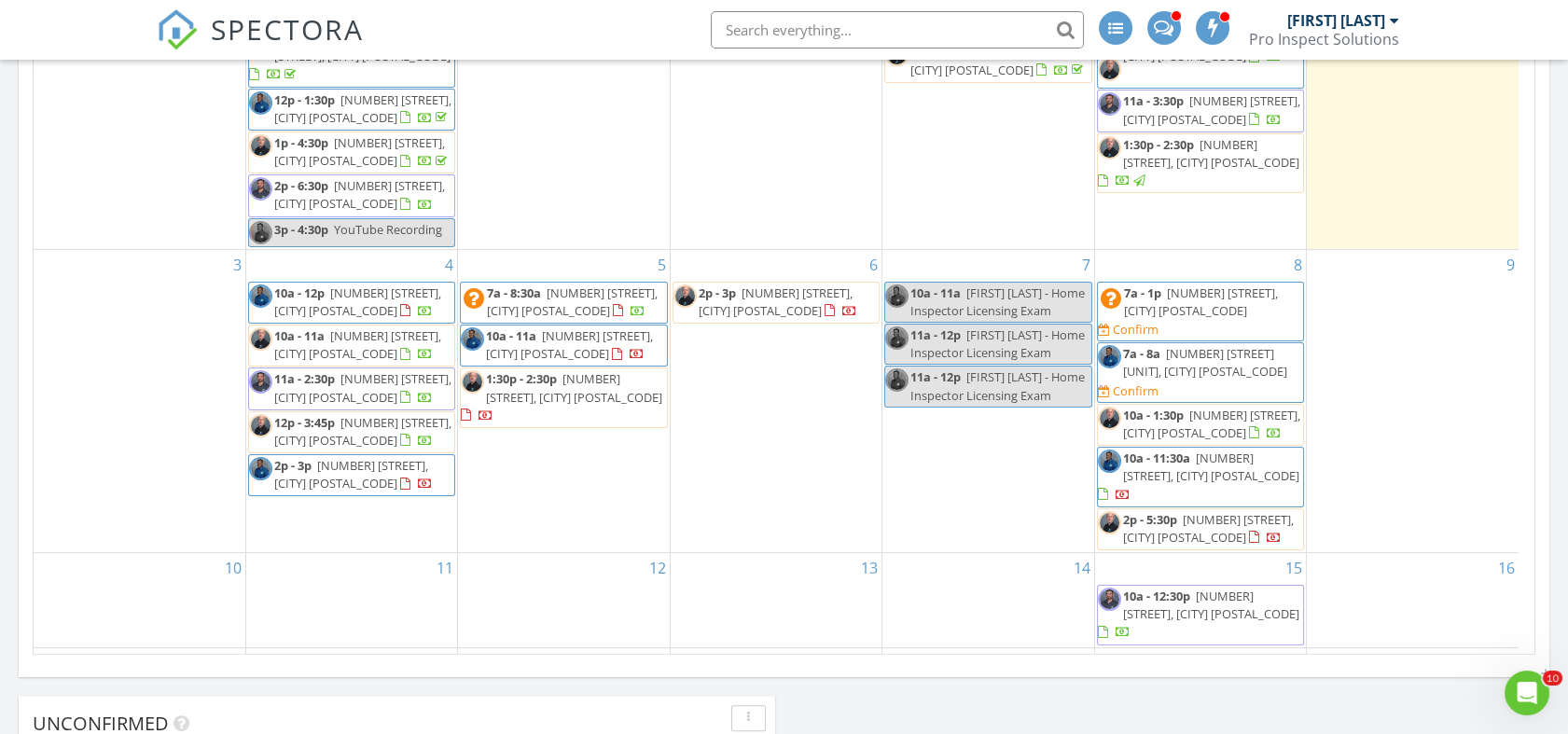 click on "Today
Quintavius Bell
No results found       New Inspection     New Quote
Refresh from ISN
Map               + − Leaflet  |  © MapTiler   © OpenStreetMap contributors     In Progress
Quintavius Bell
No results found       Calendar                 August 2025 today list day week cal wk 4 wk month Sun Mon Tue Wed Thu Fri Sat 27 28
9a - 12:30p
1534 E Spring Ridge Cir , Winter Garden 34787
10a - 12p
Doctor's Appt
10a - 11:30a
2631 Laser Ct, Orlando 32826
12p - 1:30p" at bounding box center (784, 243) 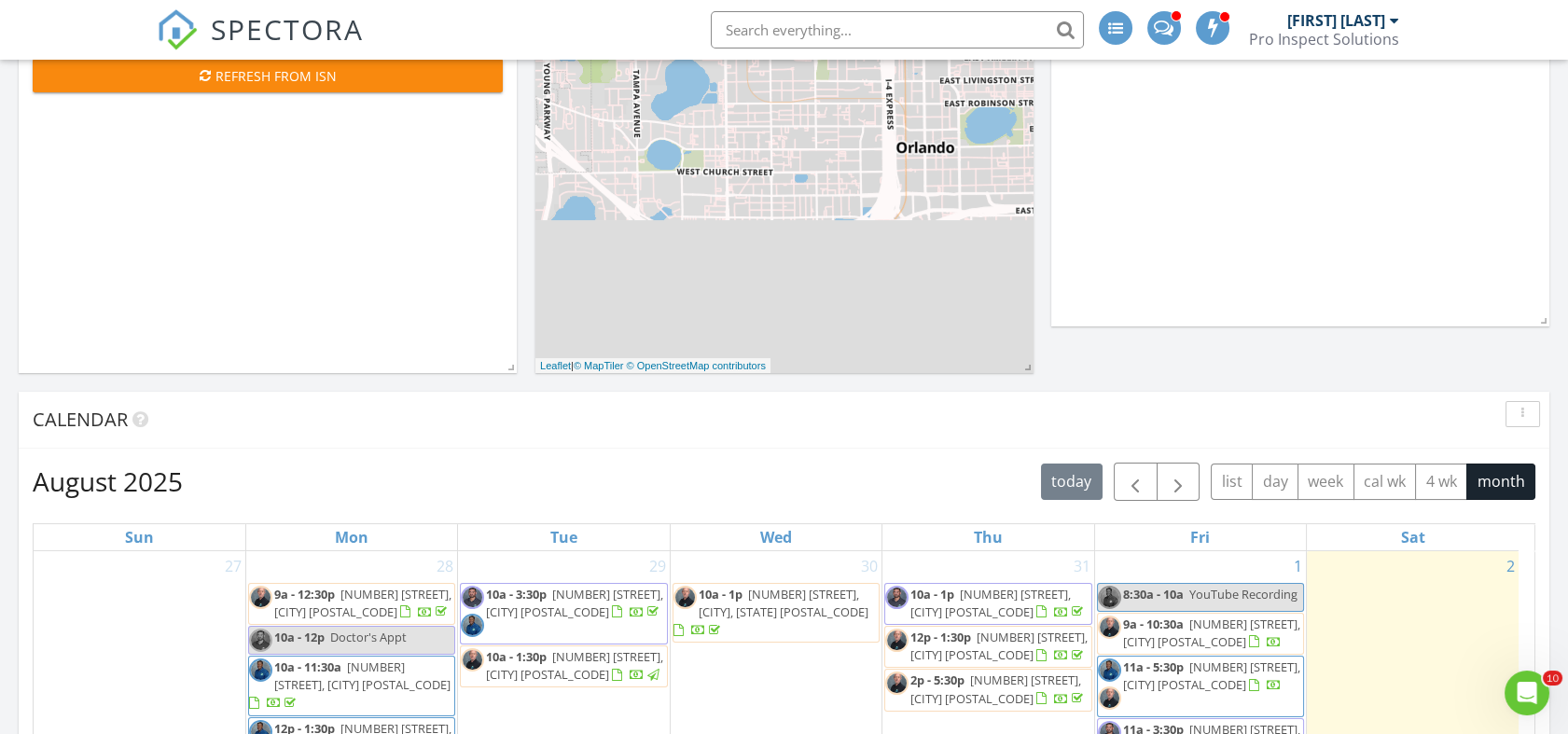 scroll, scrollTop: 709, scrollLeft: 0, axis: vertical 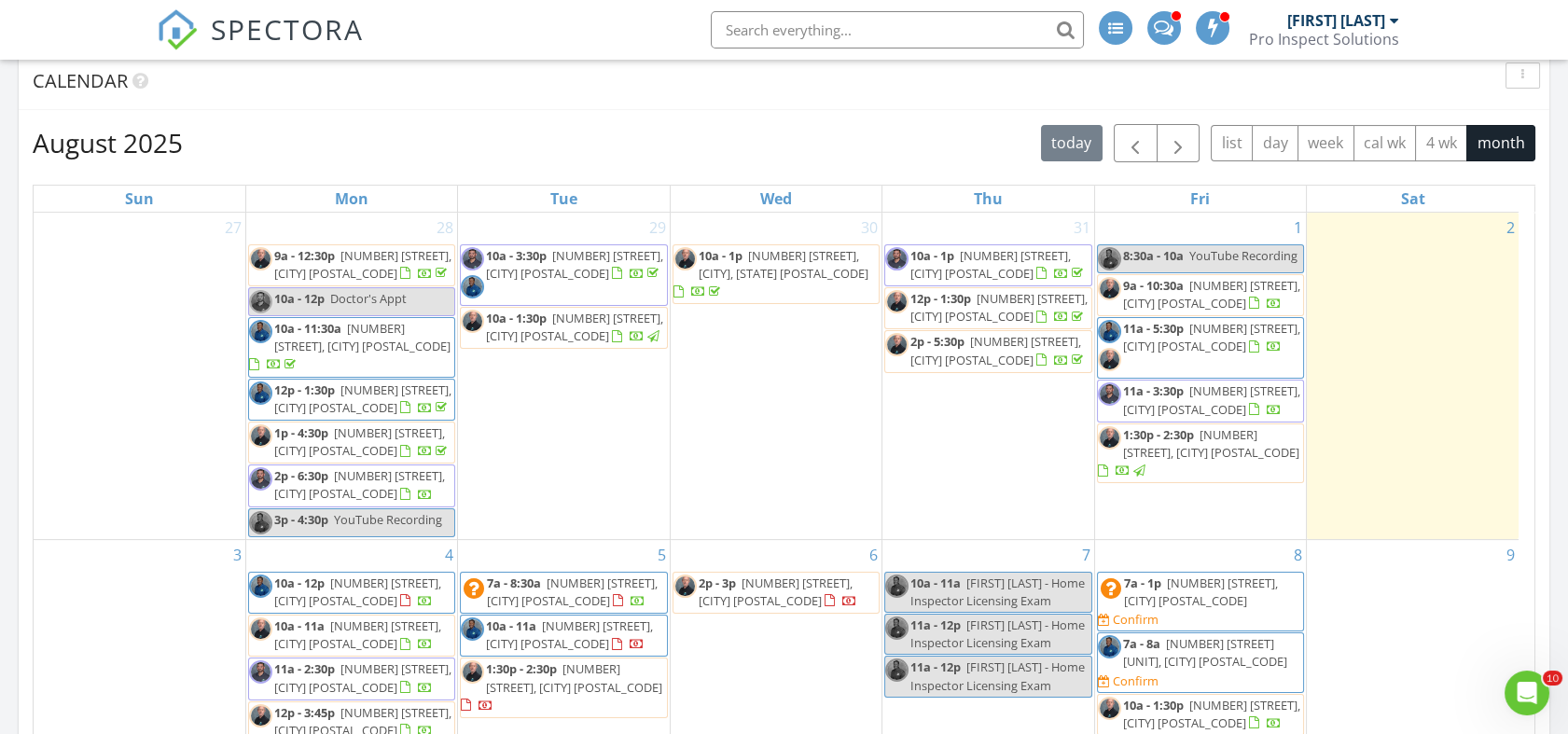click on "[NUMBER] [STREET], [CITY] [POSTAL_CODE]" at bounding box center (1212, 337) 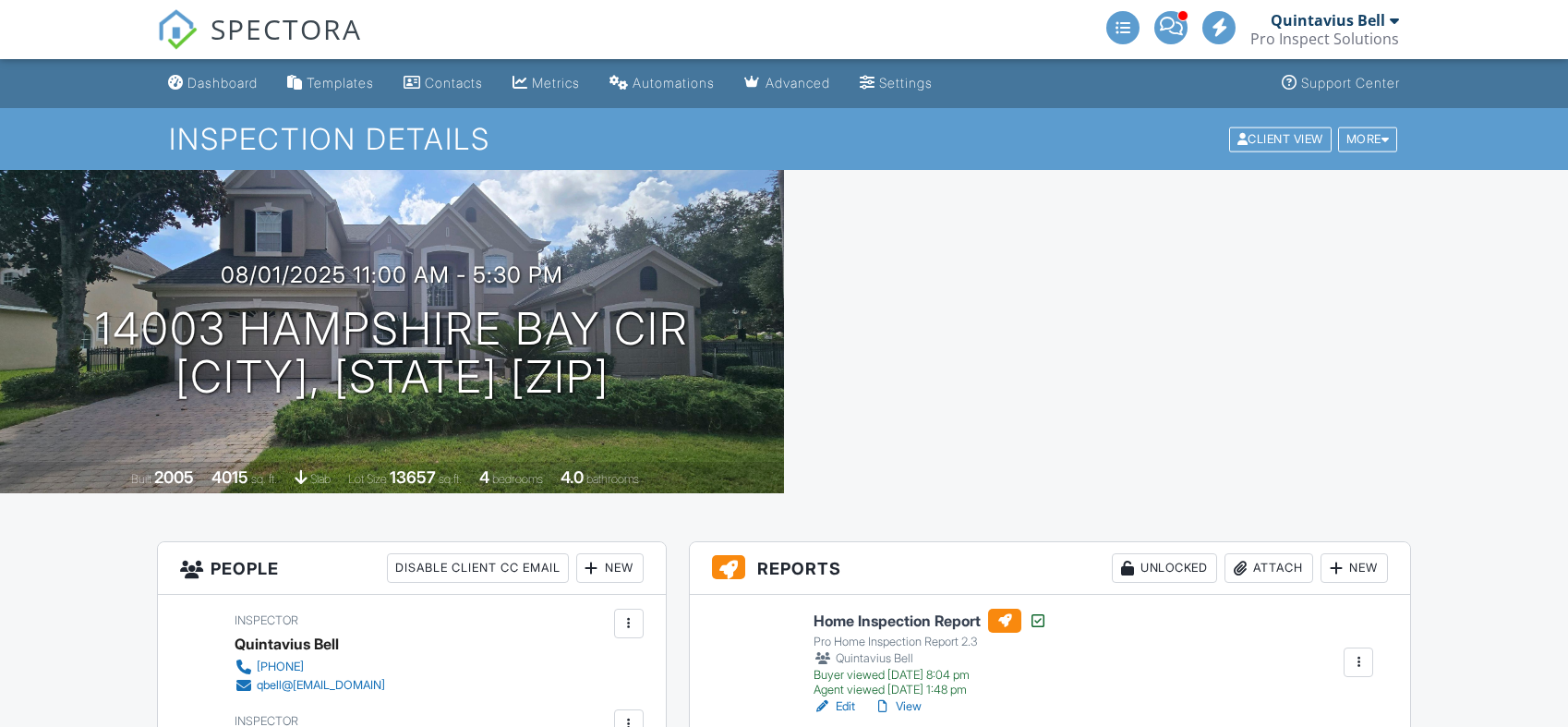 click at bounding box center [1176, 332] 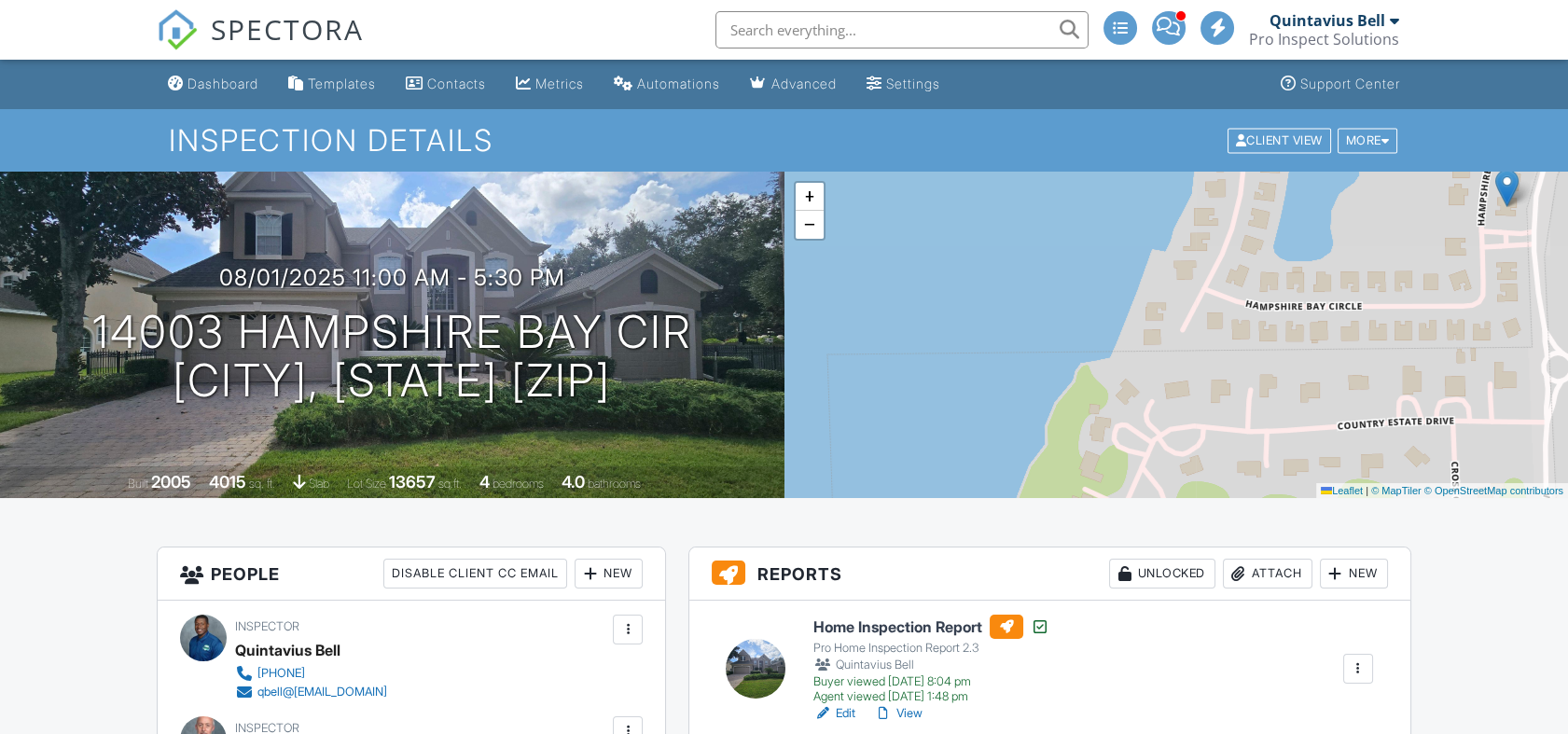 scroll, scrollTop: 740, scrollLeft: 0, axis: vertical 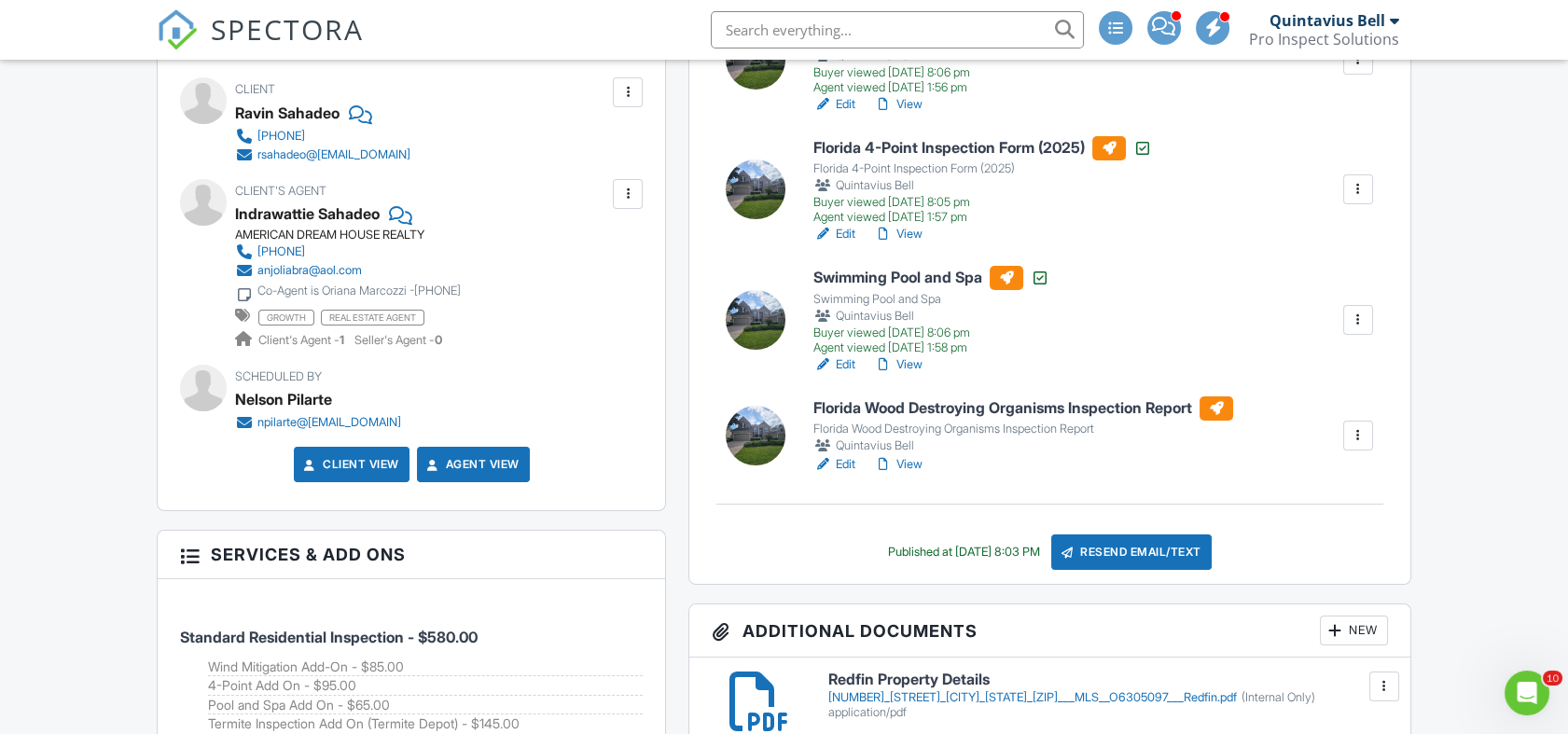 click on "Edit" at bounding box center (834, 464) 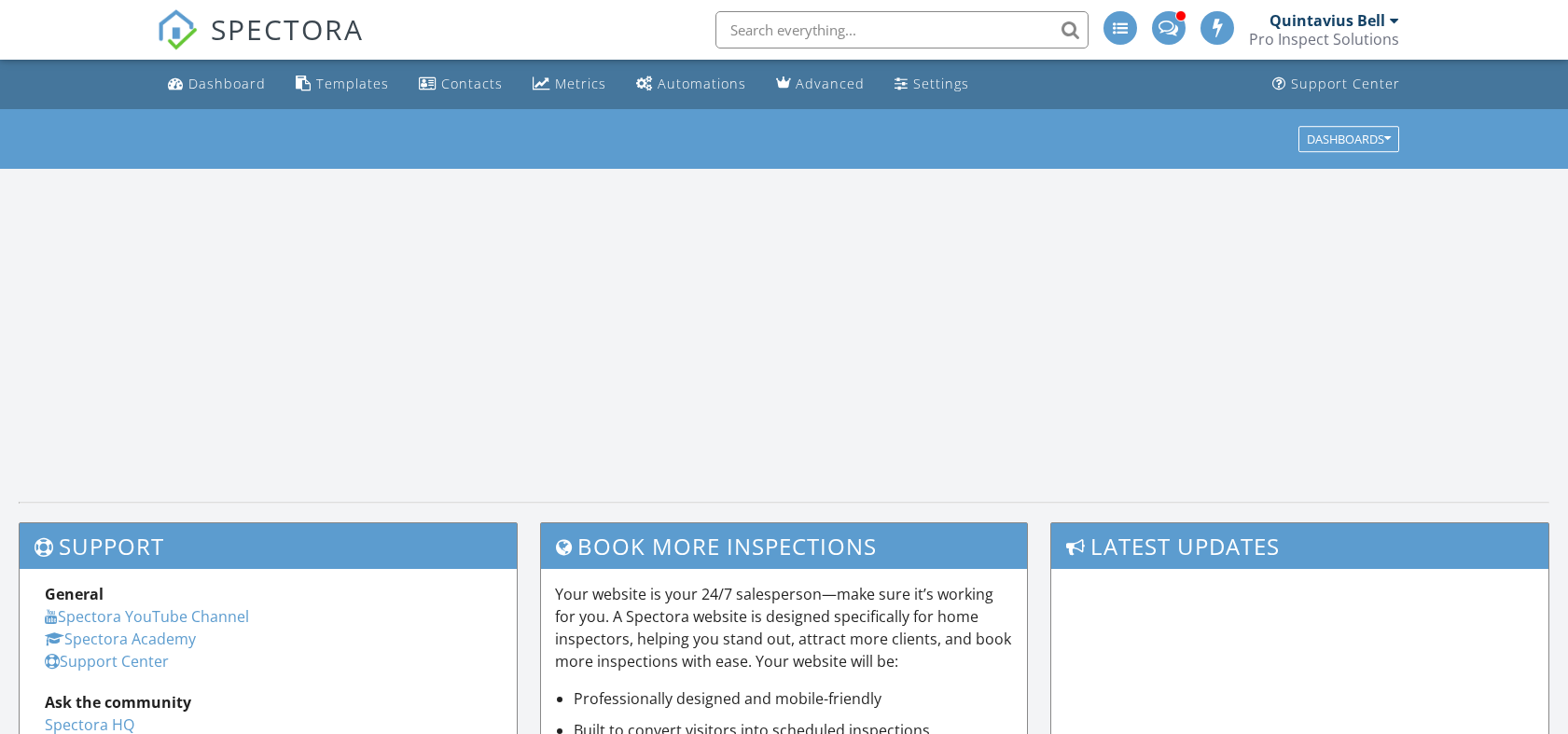 scroll, scrollTop: 0, scrollLeft: 0, axis: both 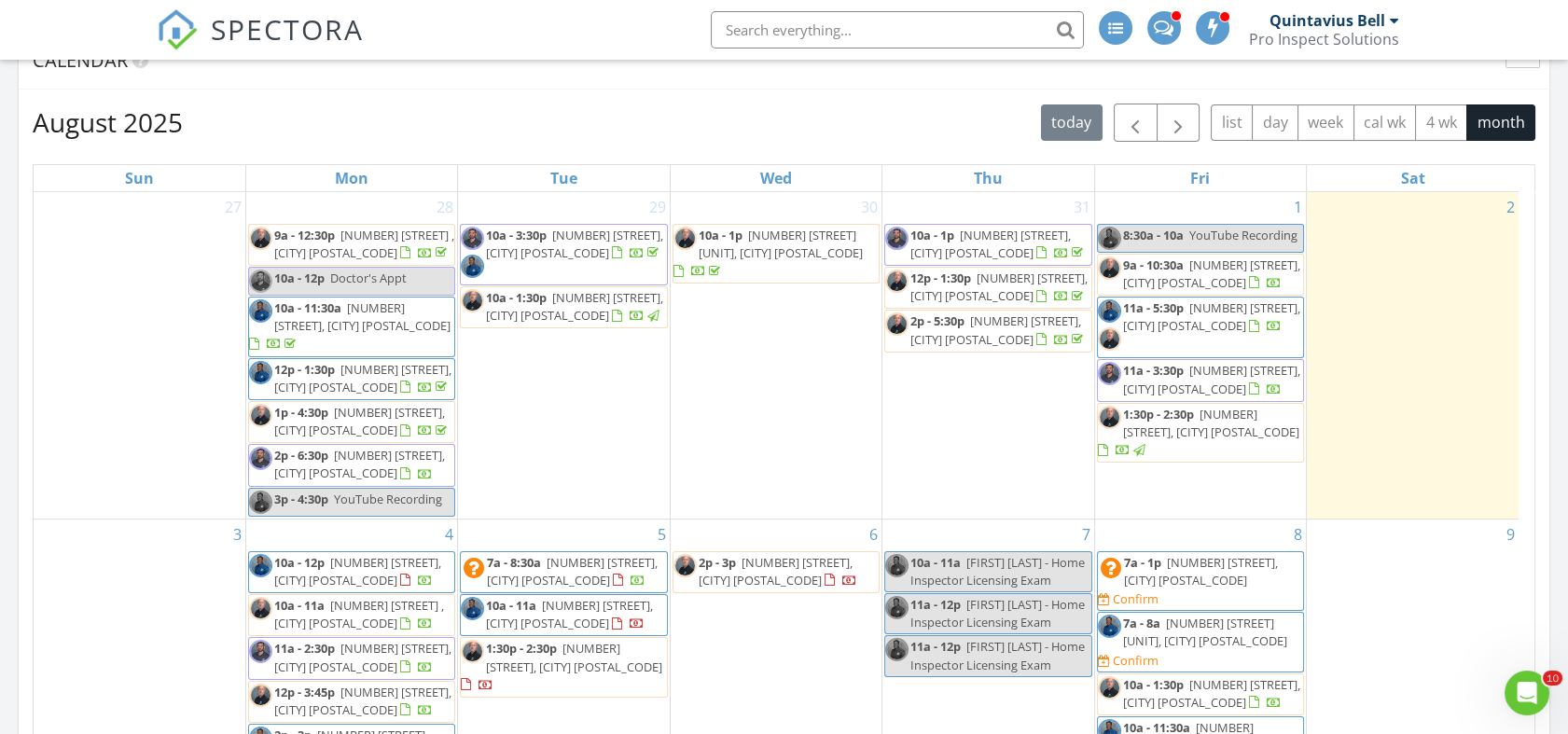 click on "[NUMBER] [STREET], [CITY] [POSTAL_CODE]" at bounding box center (1212, 316) 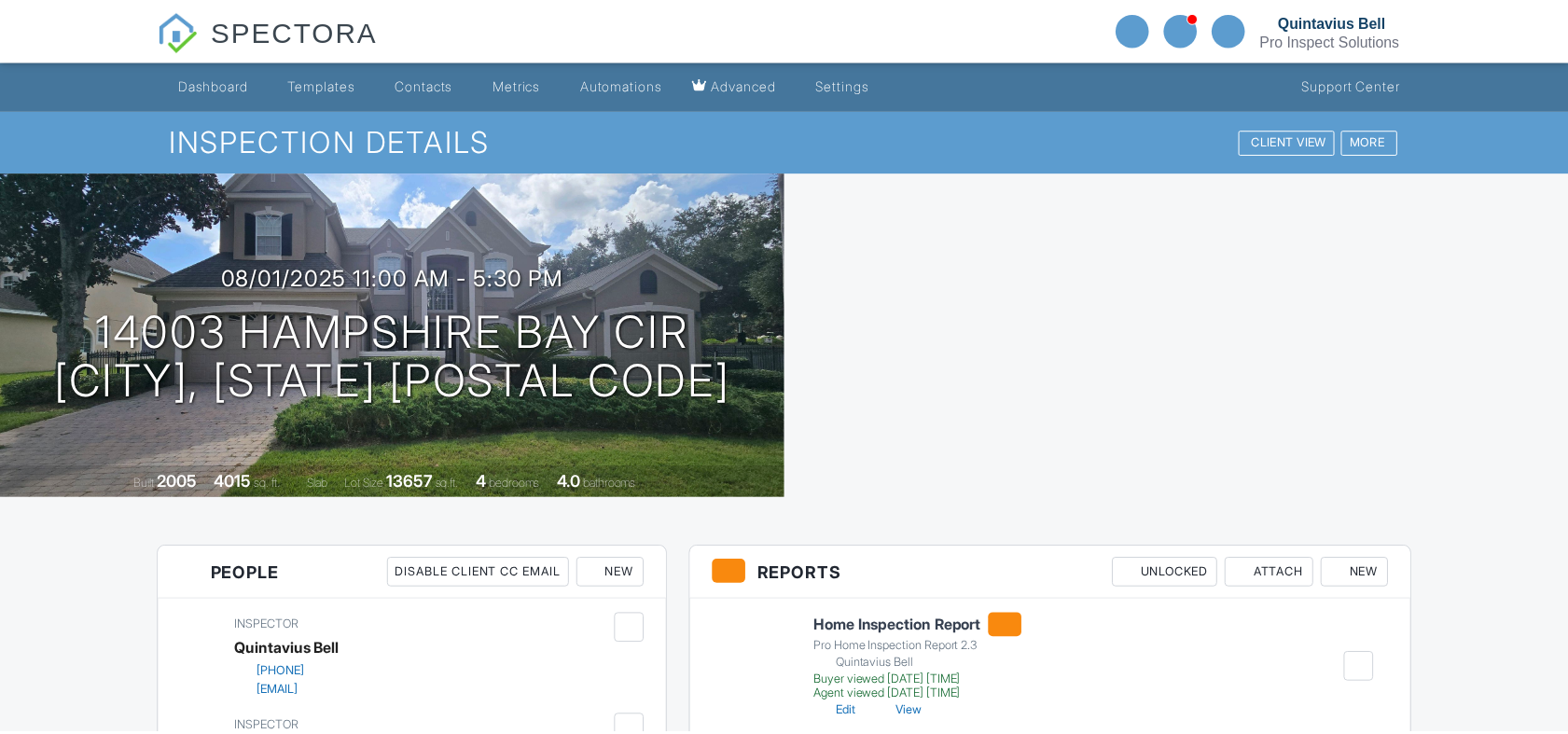 scroll, scrollTop: 0, scrollLeft: 0, axis: both 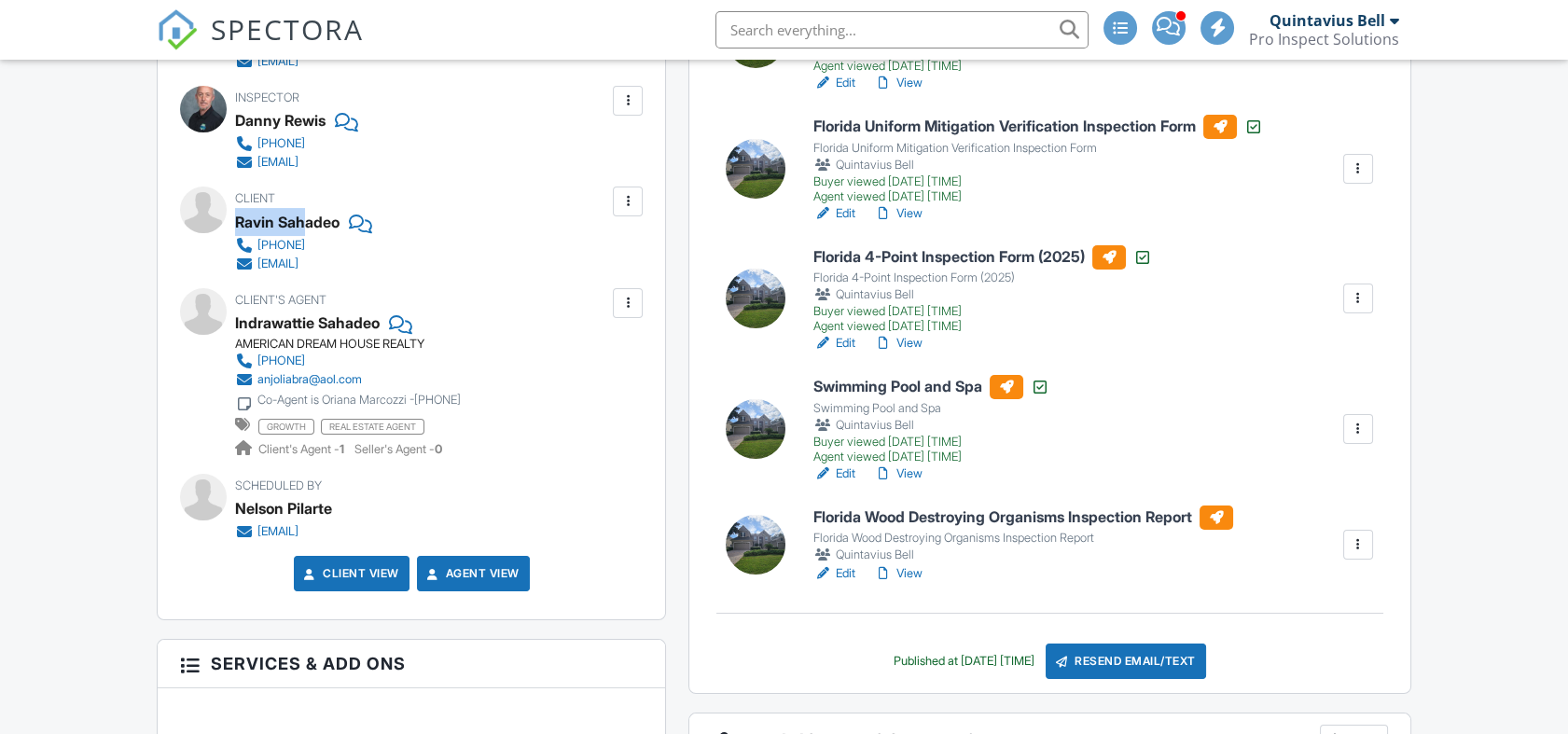 drag, startPoint x: 234, startPoint y: 216, endPoint x: 344, endPoint y: 224, distance: 110.290525 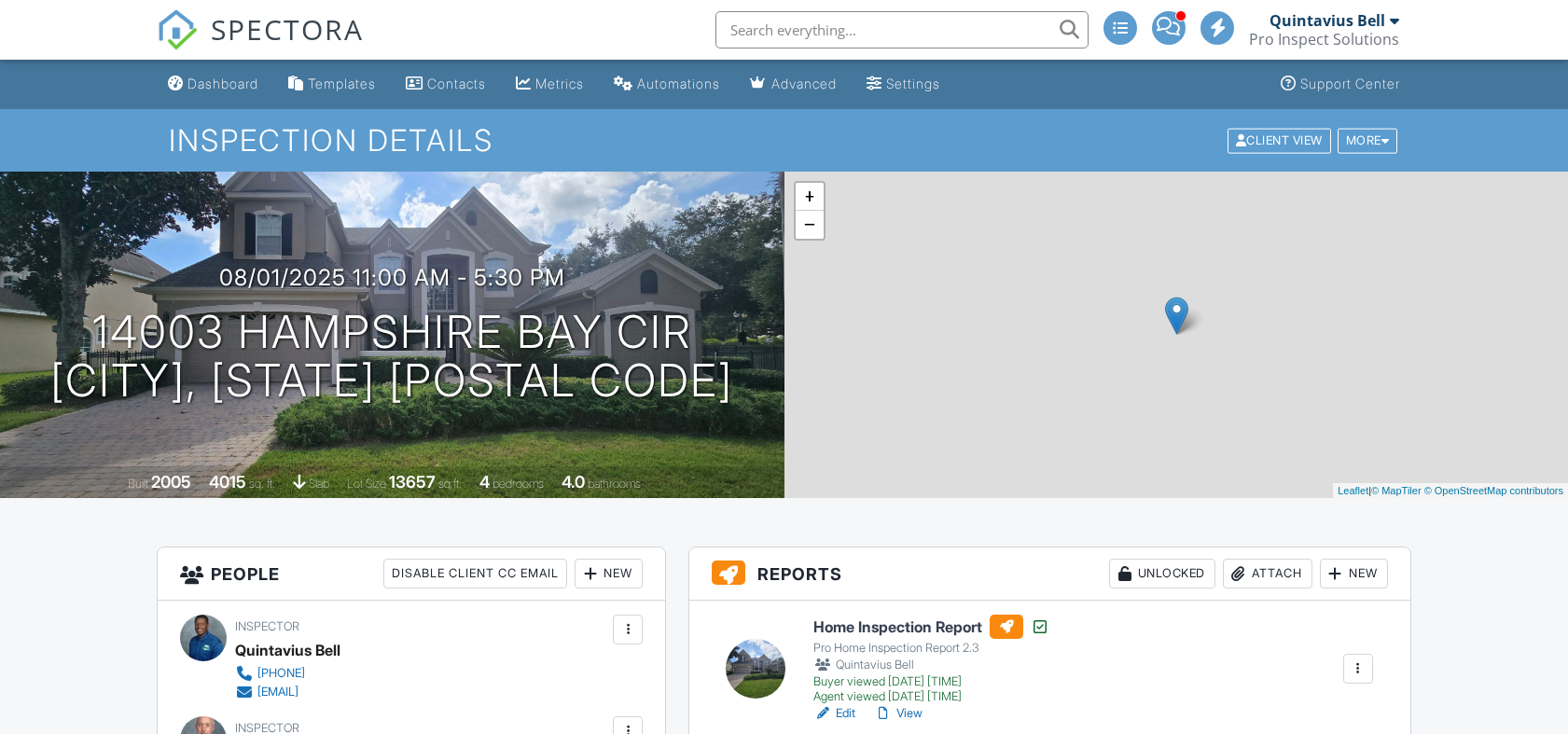 click at bounding box center (1358, 1175) 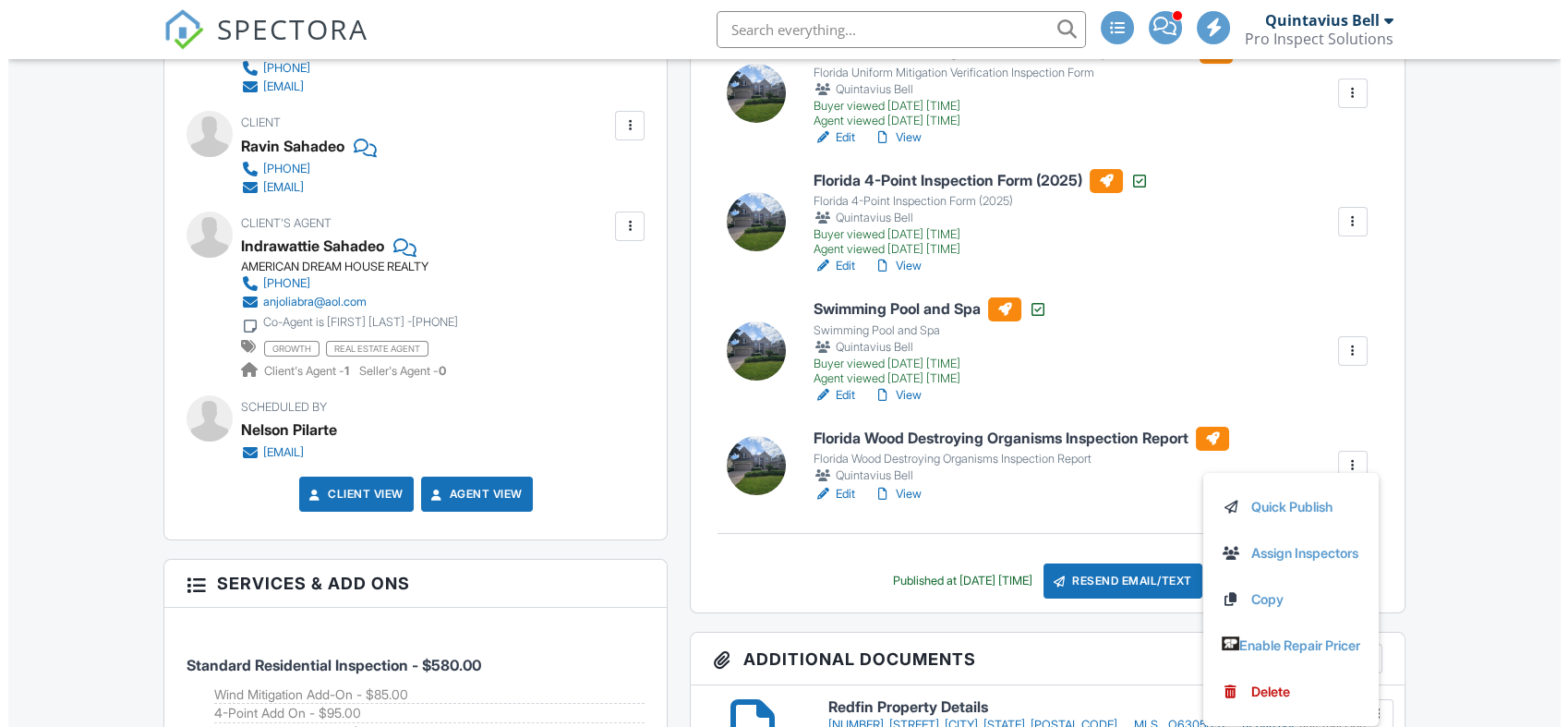 scroll, scrollTop: 698, scrollLeft: 0, axis: vertical 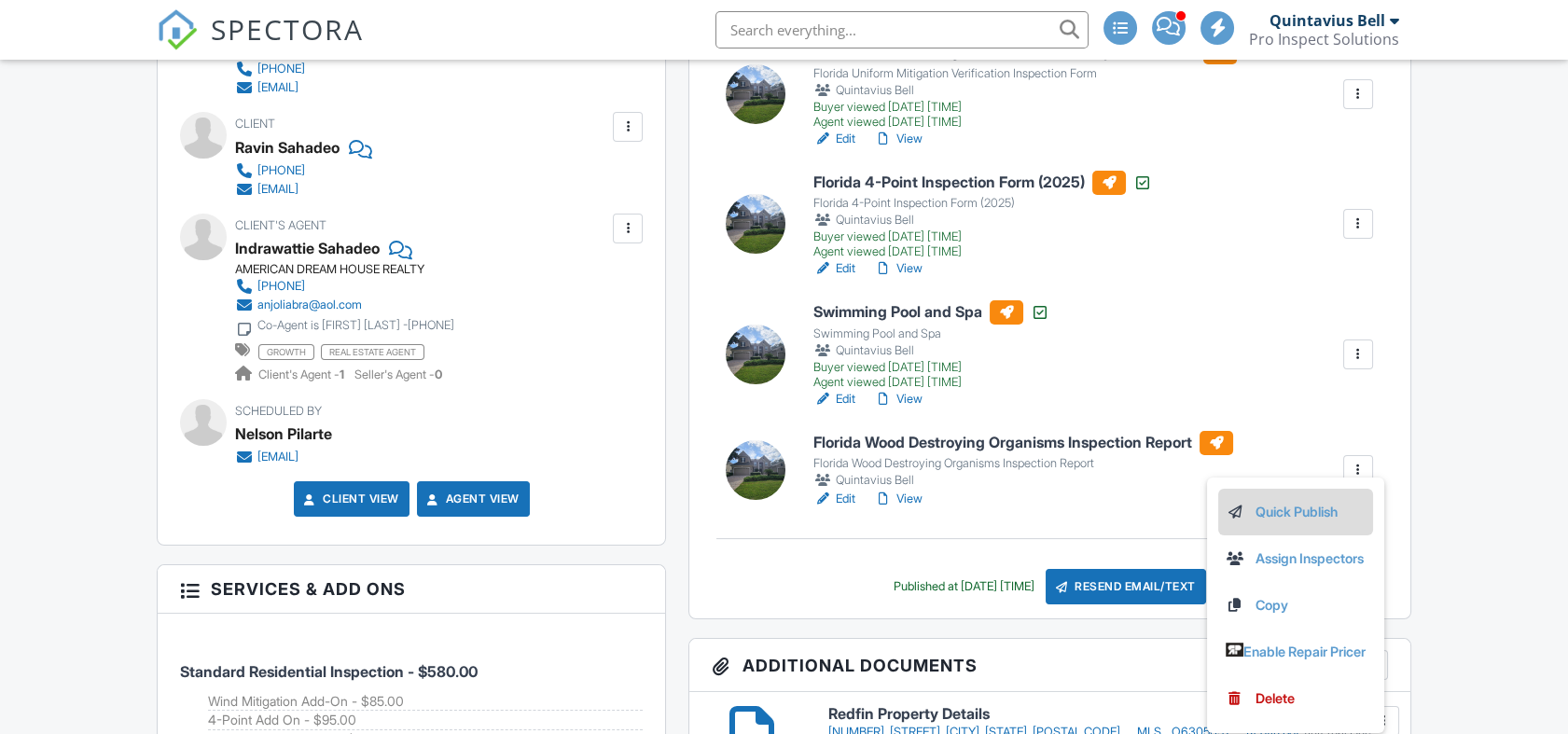 click on "Quick Publish" at bounding box center [1296, 512] 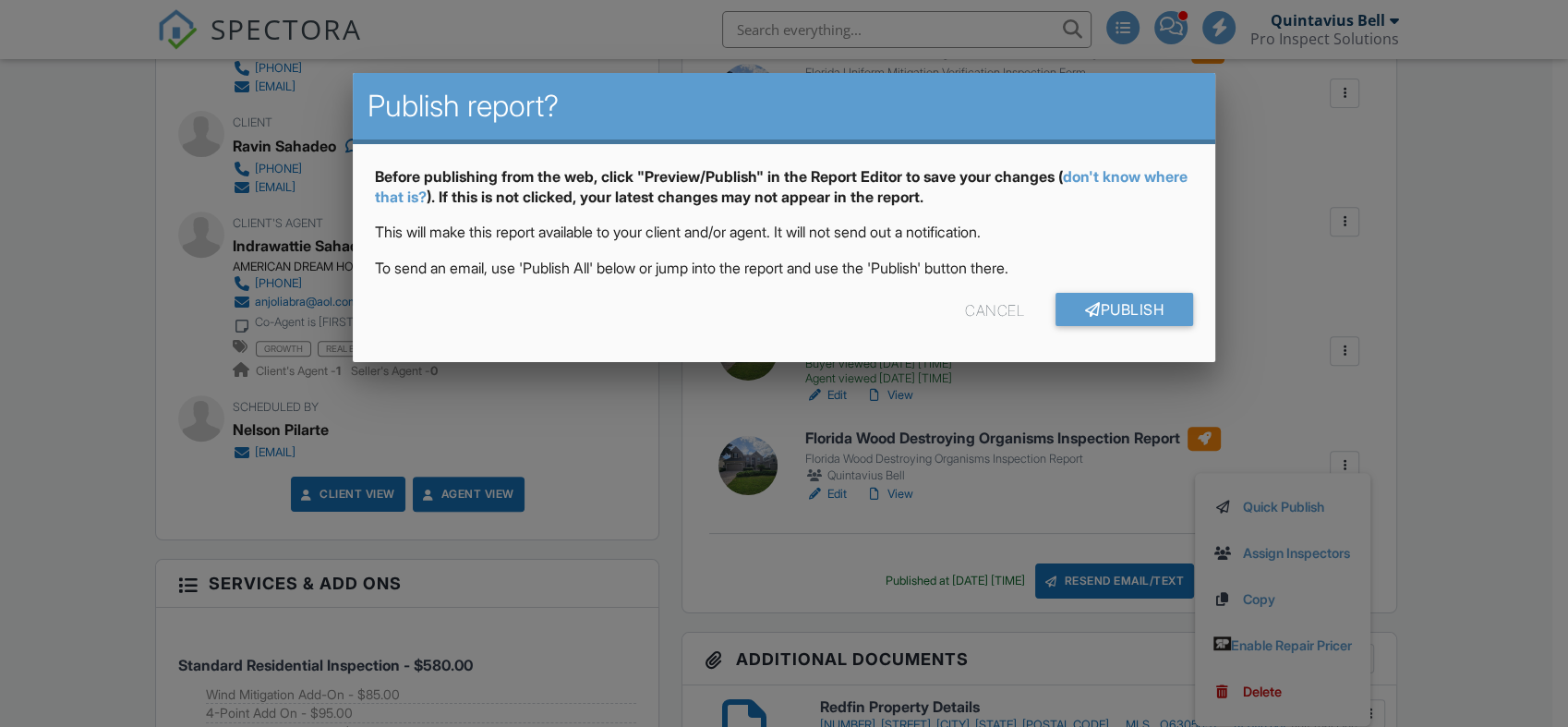 scroll, scrollTop: 0, scrollLeft: 0, axis: both 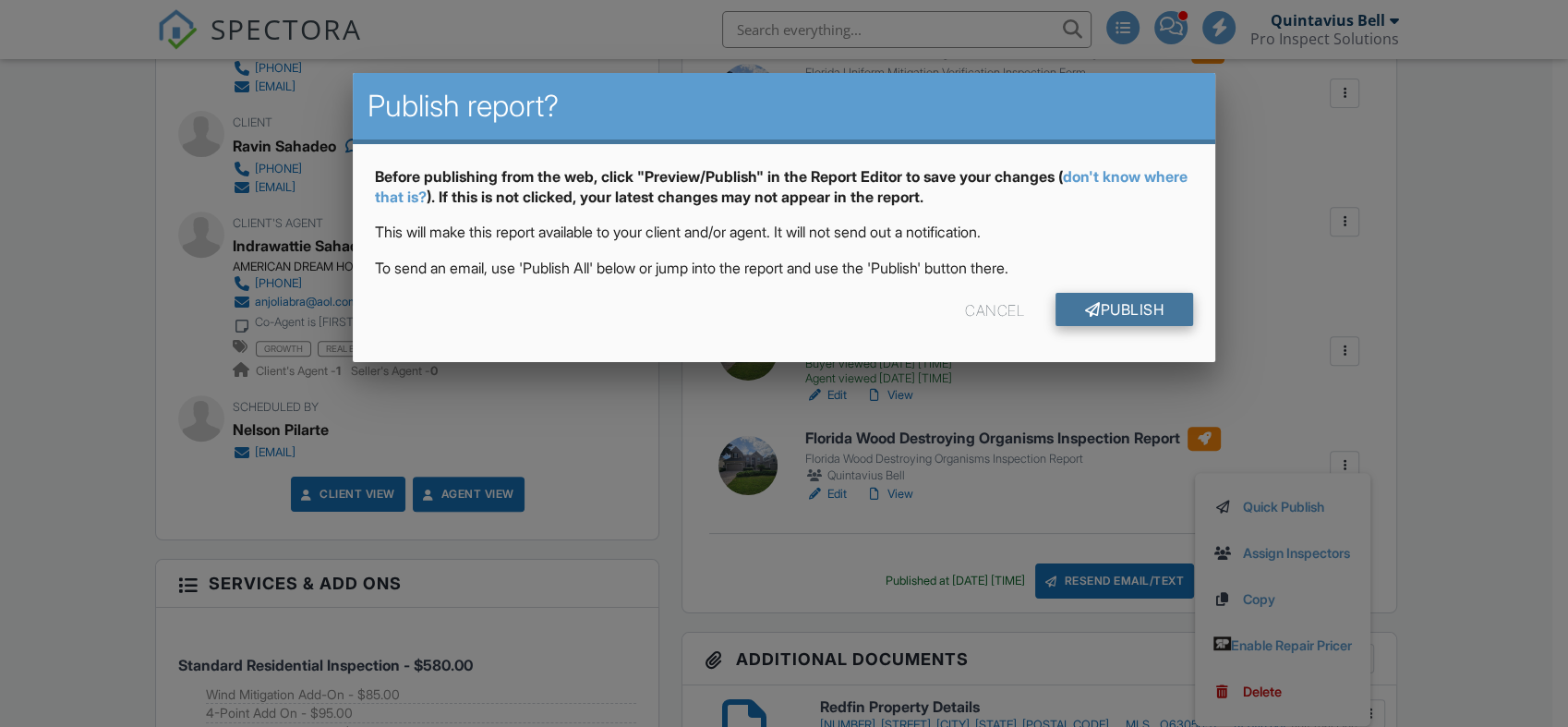 click on "Publish" at bounding box center [1124, 309] 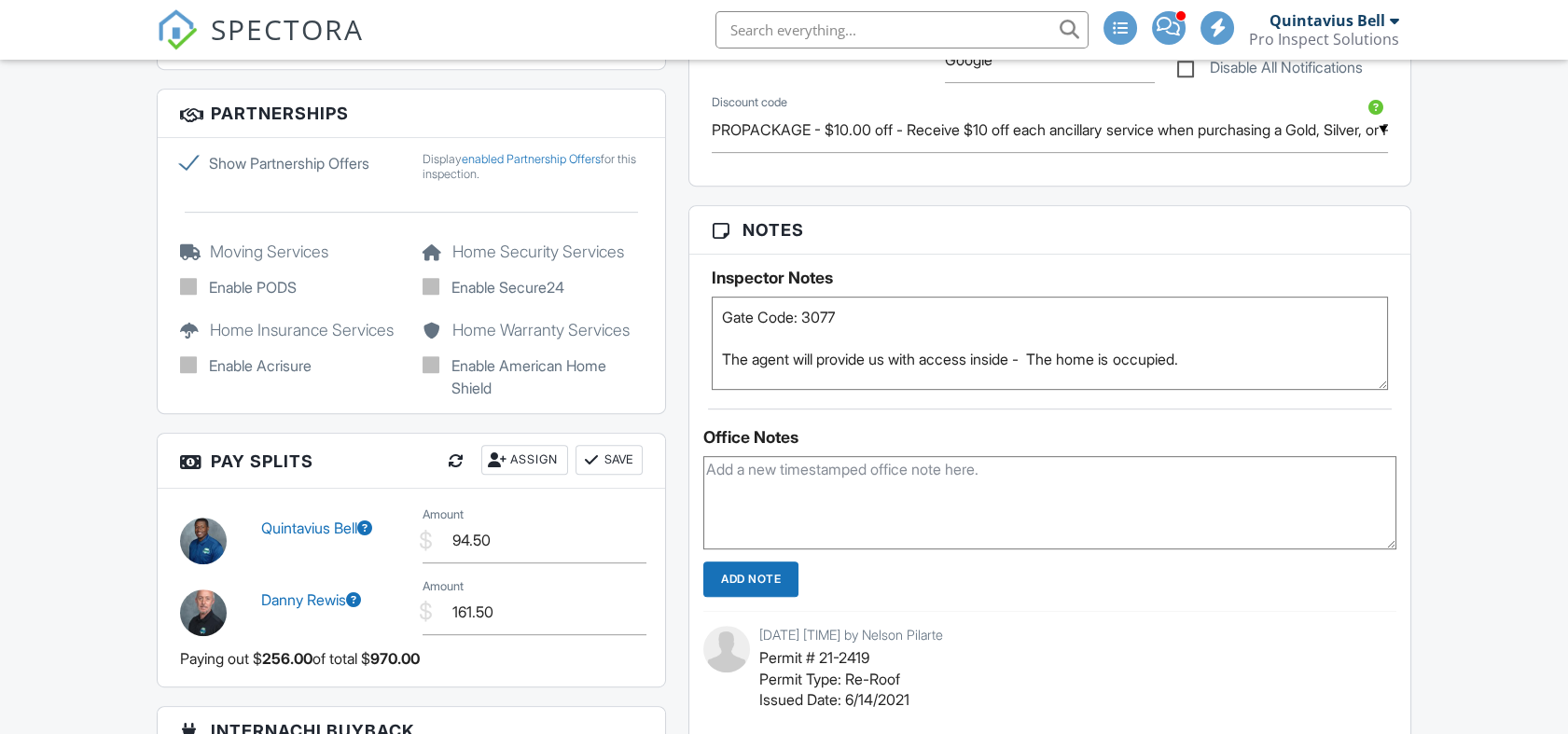scroll, scrollTop: 3462, scrollLeft: 0, axis: vertical 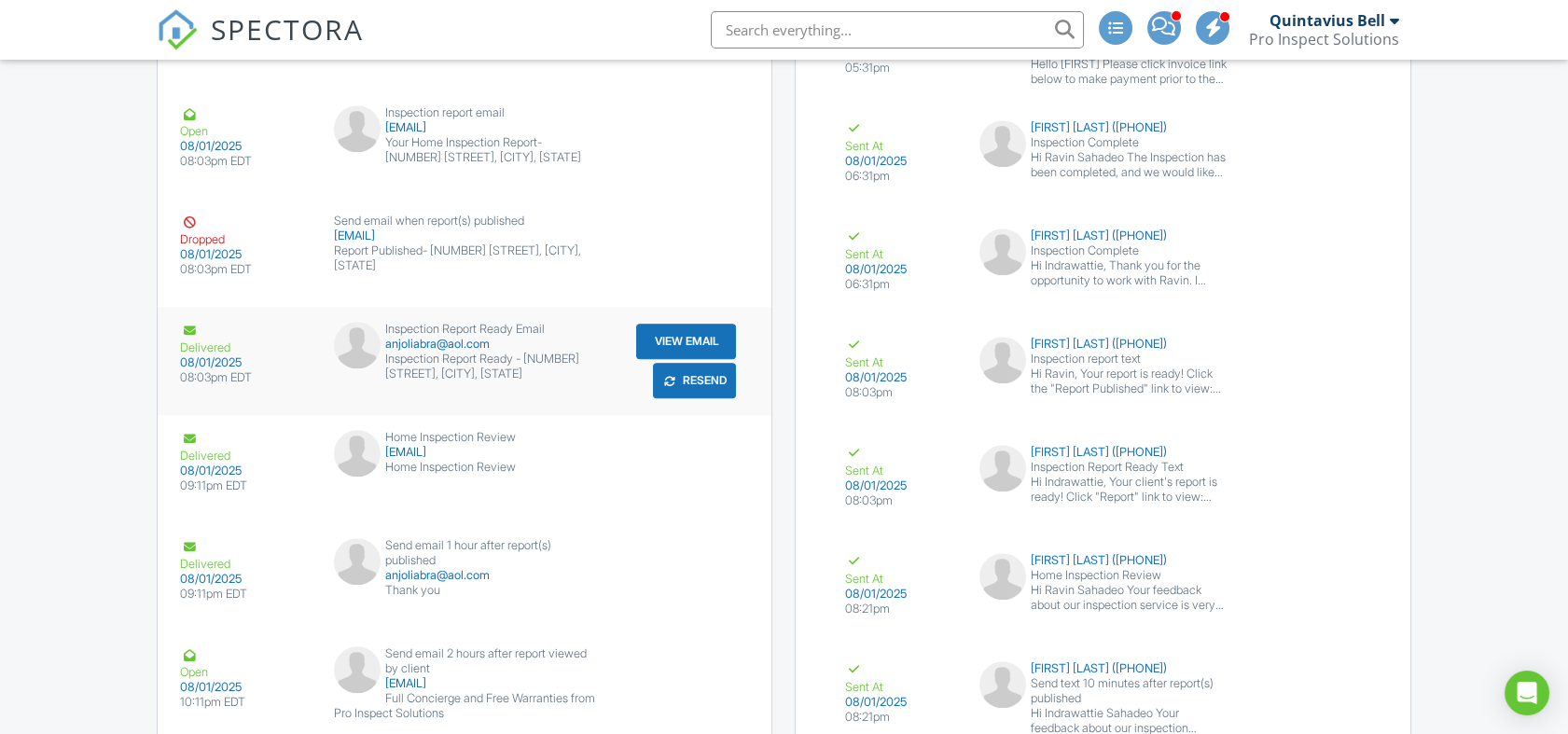 click on "Resend" at bounding box center [694, 381] 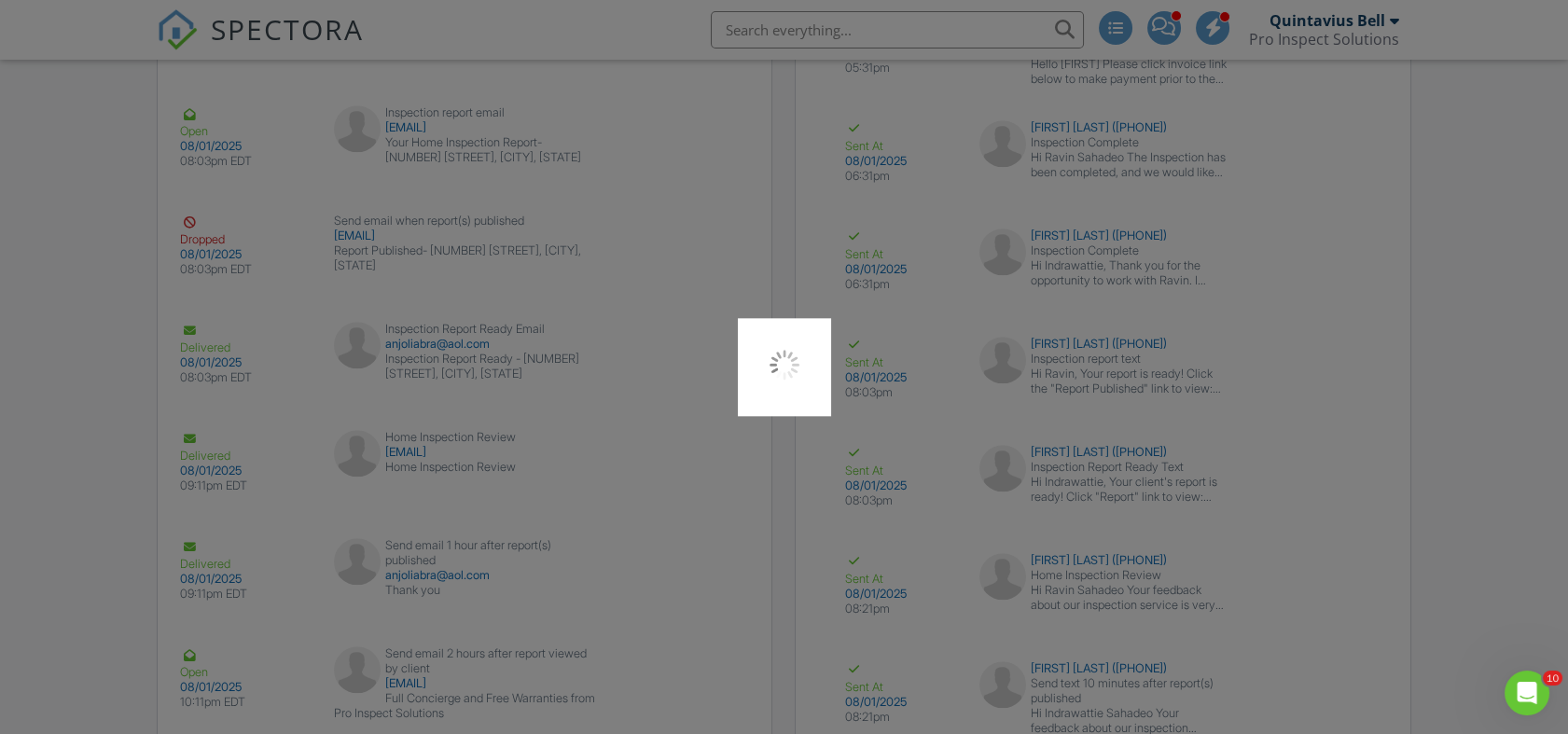 scroll, scrollTop: 0, scrollLeft: 0, axis: both 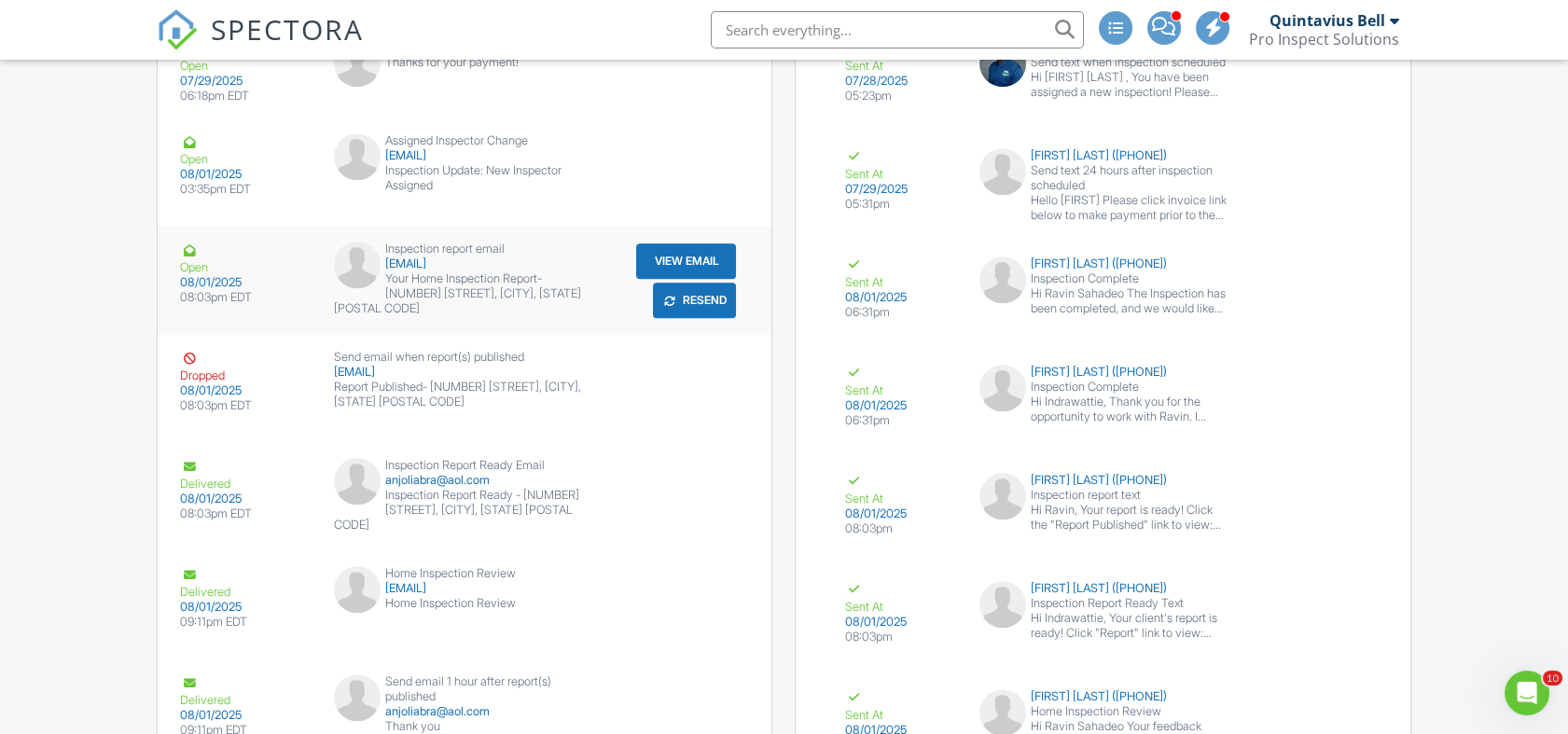 click on "Resend" at bounding box center [694, 300] 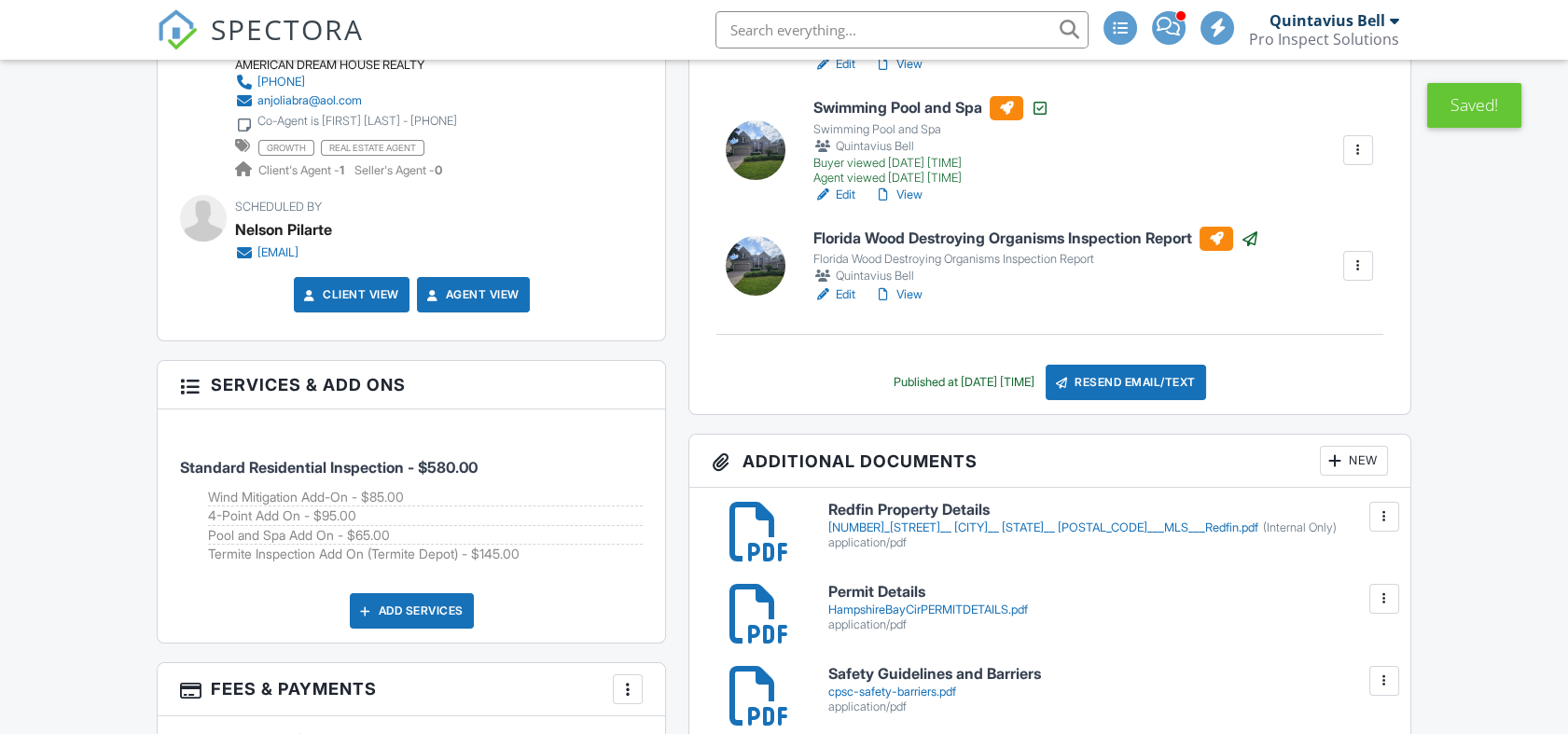 scroll, scrollTop: 741, scrollLeft: 0, axis: vertical 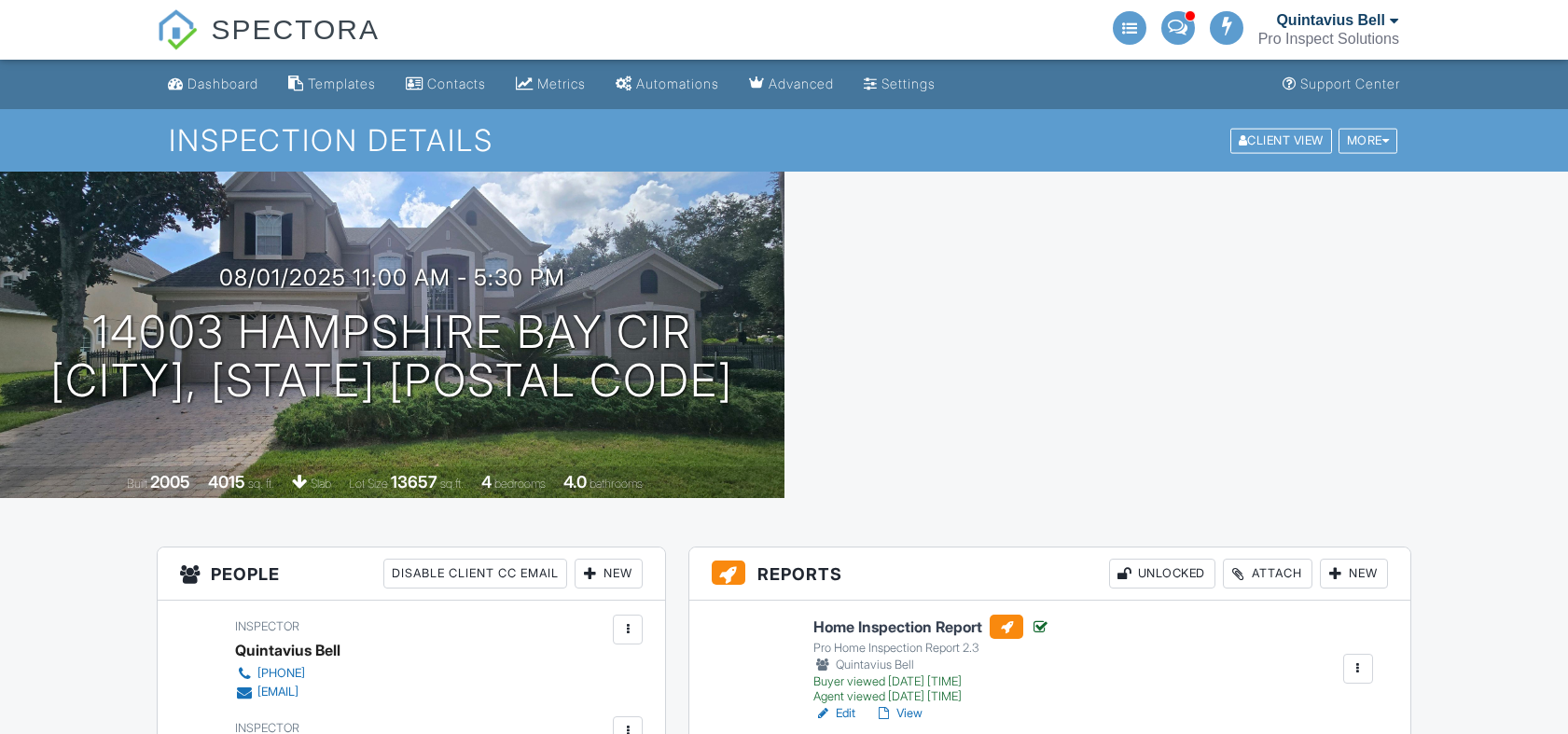 click on "All emails and texts are disabled for this inspection!
All emails and texts have been disabled for this inspection. This may have happened due to someone manually disabling them or this inspection being unconfirmed when it was scheduled. To re-enable emails and texts for this inspection, click the button below.
Turn on emails and texts
Reports
Unlocked
Attach
New
Home Inspection Report
Pro Home Inspection Report 2.3
Quintavius Bell
Buyer viewed 08/01/2025  8:04 pm
Agent viewed 08/02/2025  1:48 pm
Edit
View
Assign Inspectors
Copy
Reinspection Report
Send to Repair Pricer
View Log
RRB Log
Delete
Florida Uniform Mitigation Verification Inspection Form
Florida Uniform Mitigation Verification Inspection Form
Quintavius Bell
Buyer viewed 08/01/2025  8:06 pm
Agent viewed 08/02/2025  1:56 pm" at bounding box center (784, 2763) 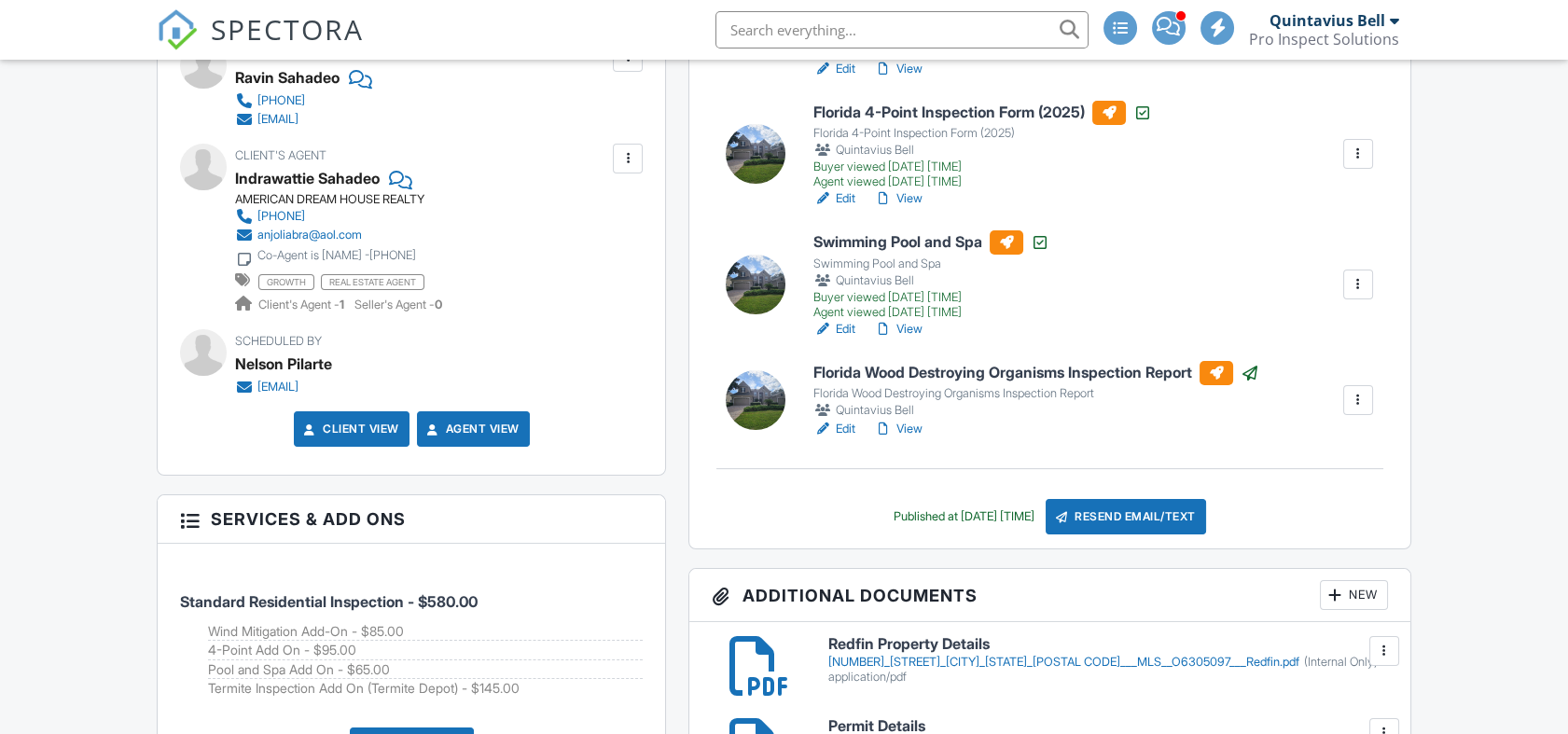 scroll, scrollTop: 775, scrollLeft: 0, axis: vertical 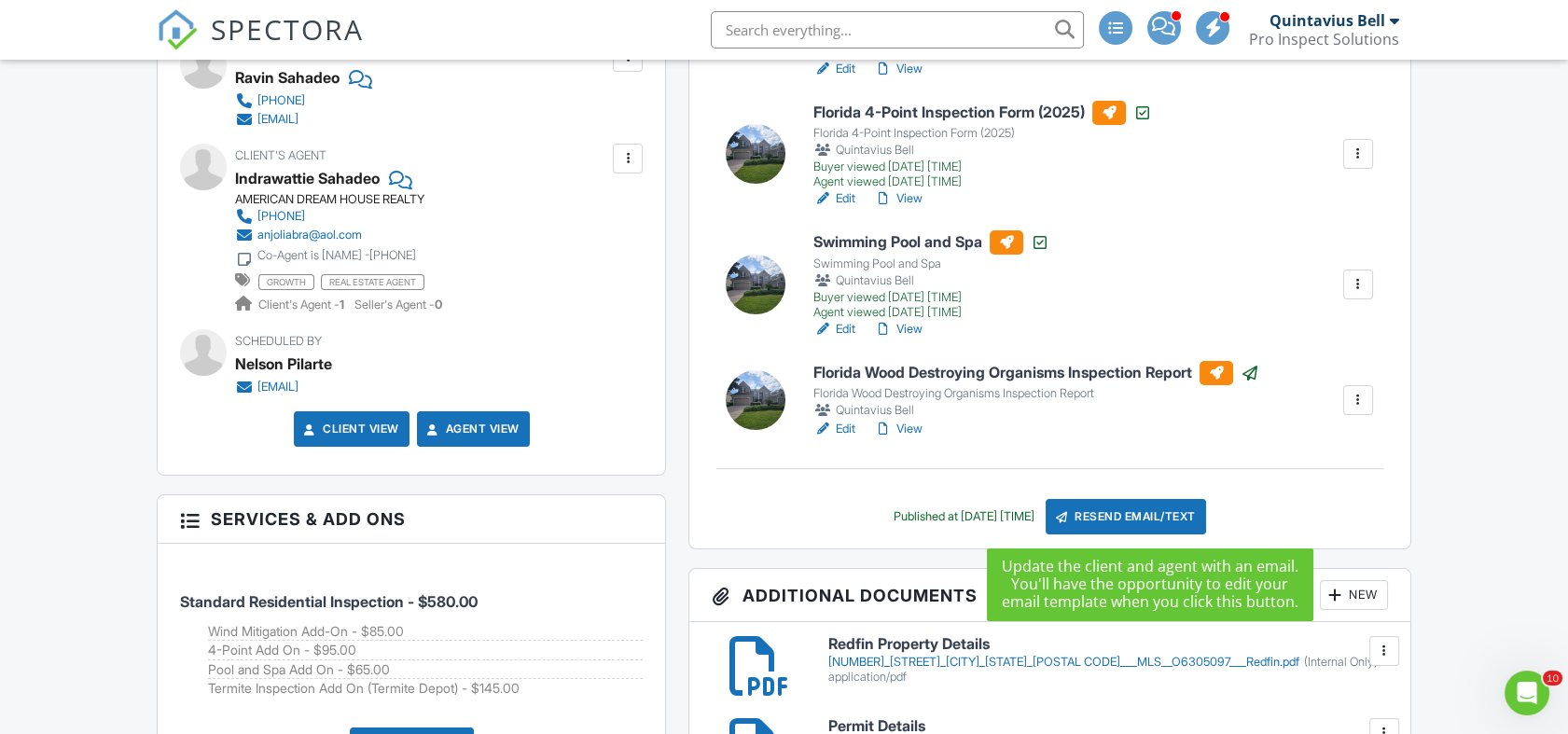 click on "Resend Email/Text" at bounding box center [1126, 517] 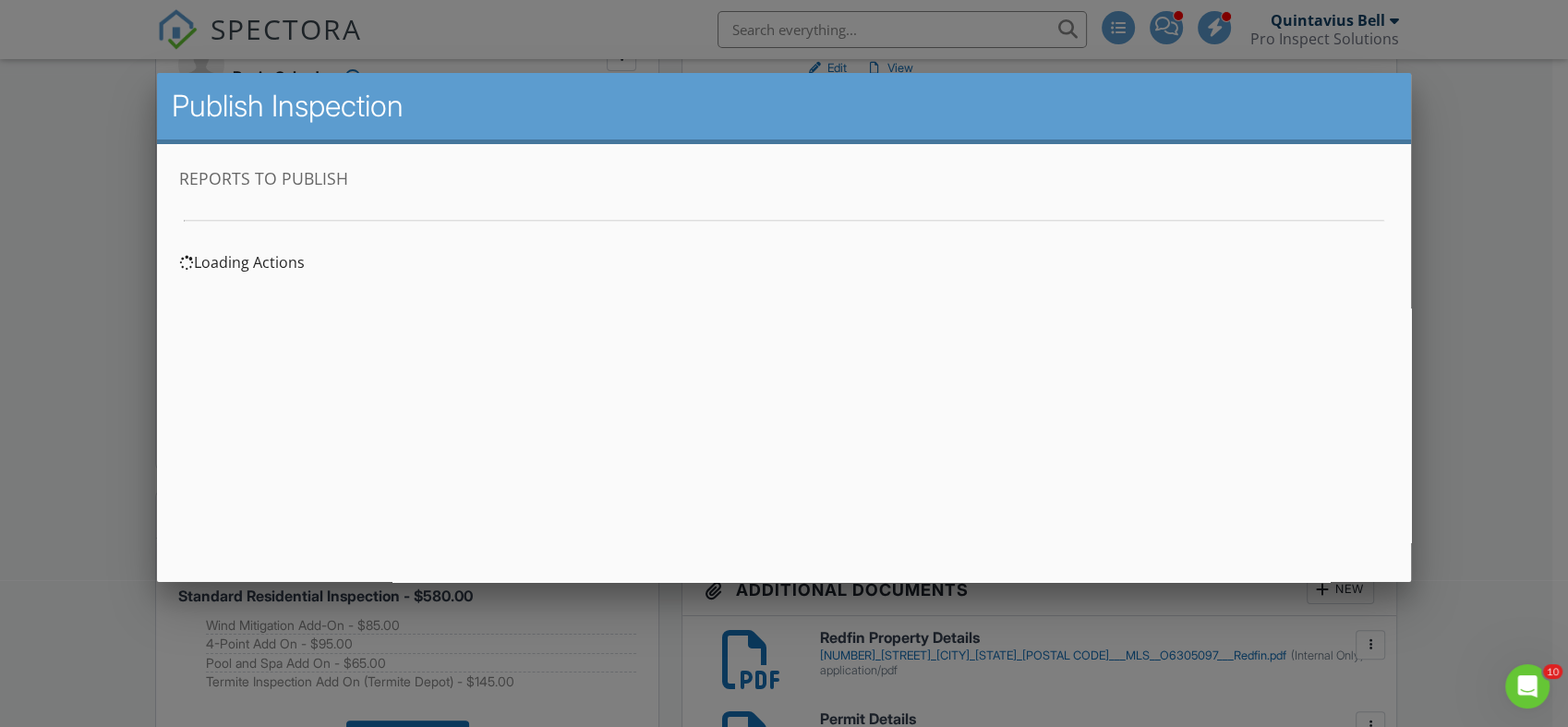 scroll, scrollTop: 0, scrollLeft: 0, axis: both 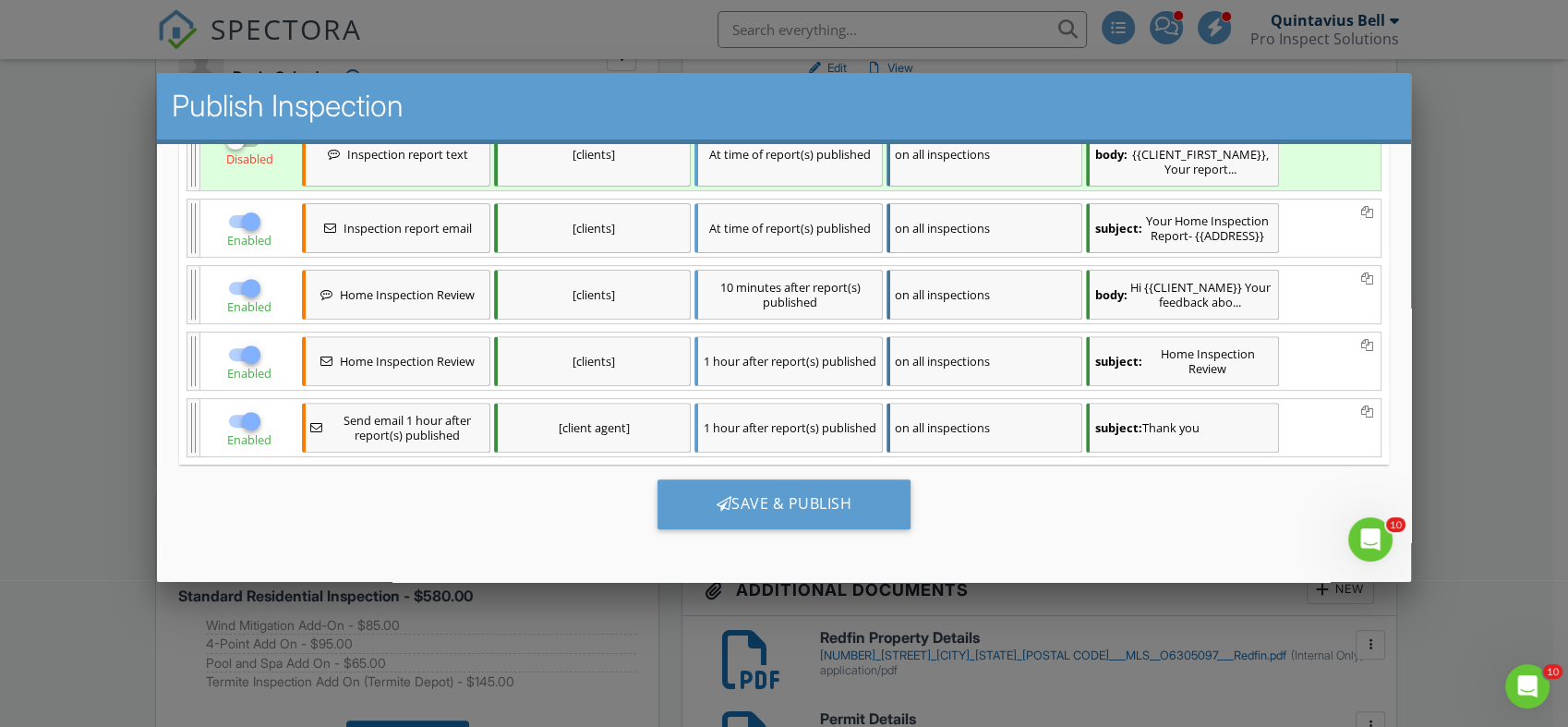 drag, startPoint x: 1387, startPoint y: 293, endPoint x: 1597, endPoint y: 699, distance: 457.09518 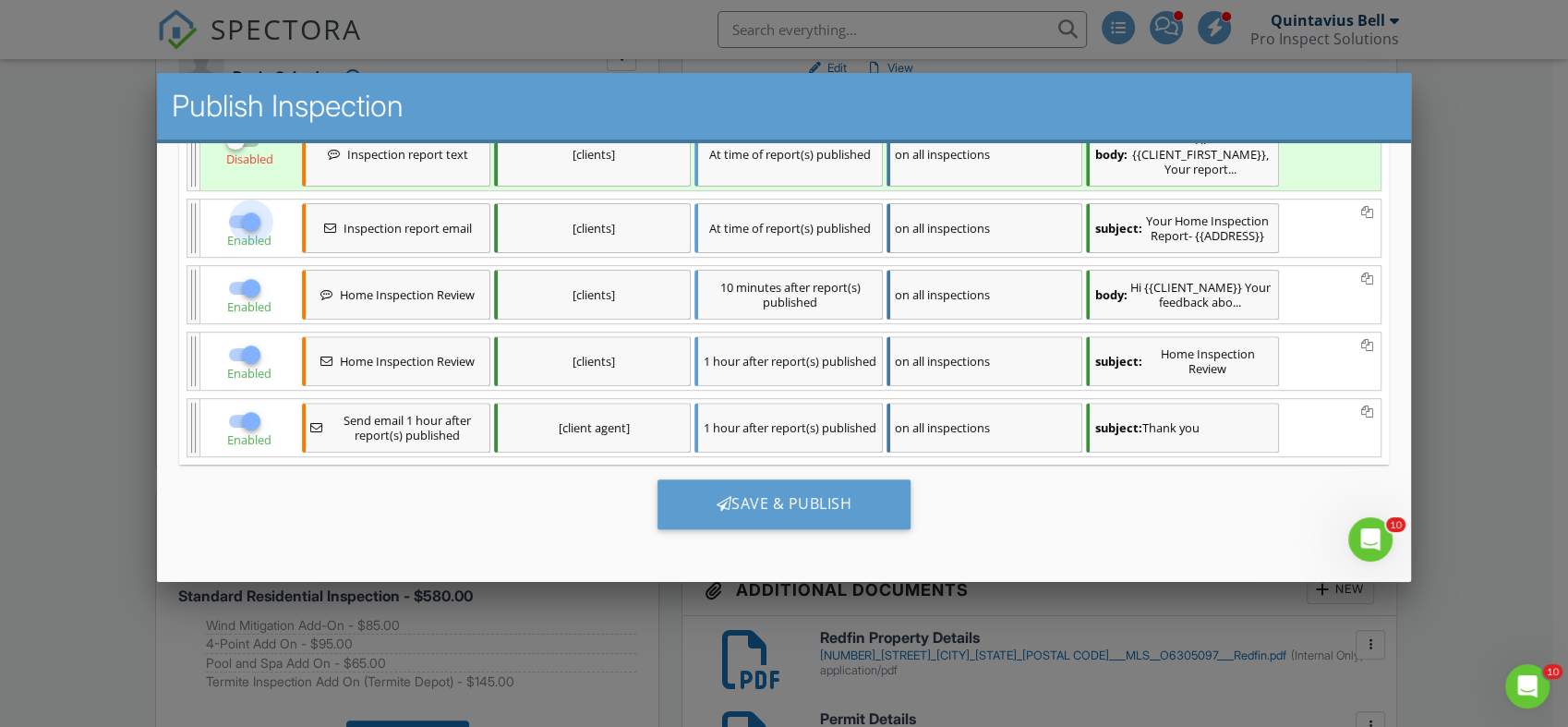 click at bounding box center (250, 221) 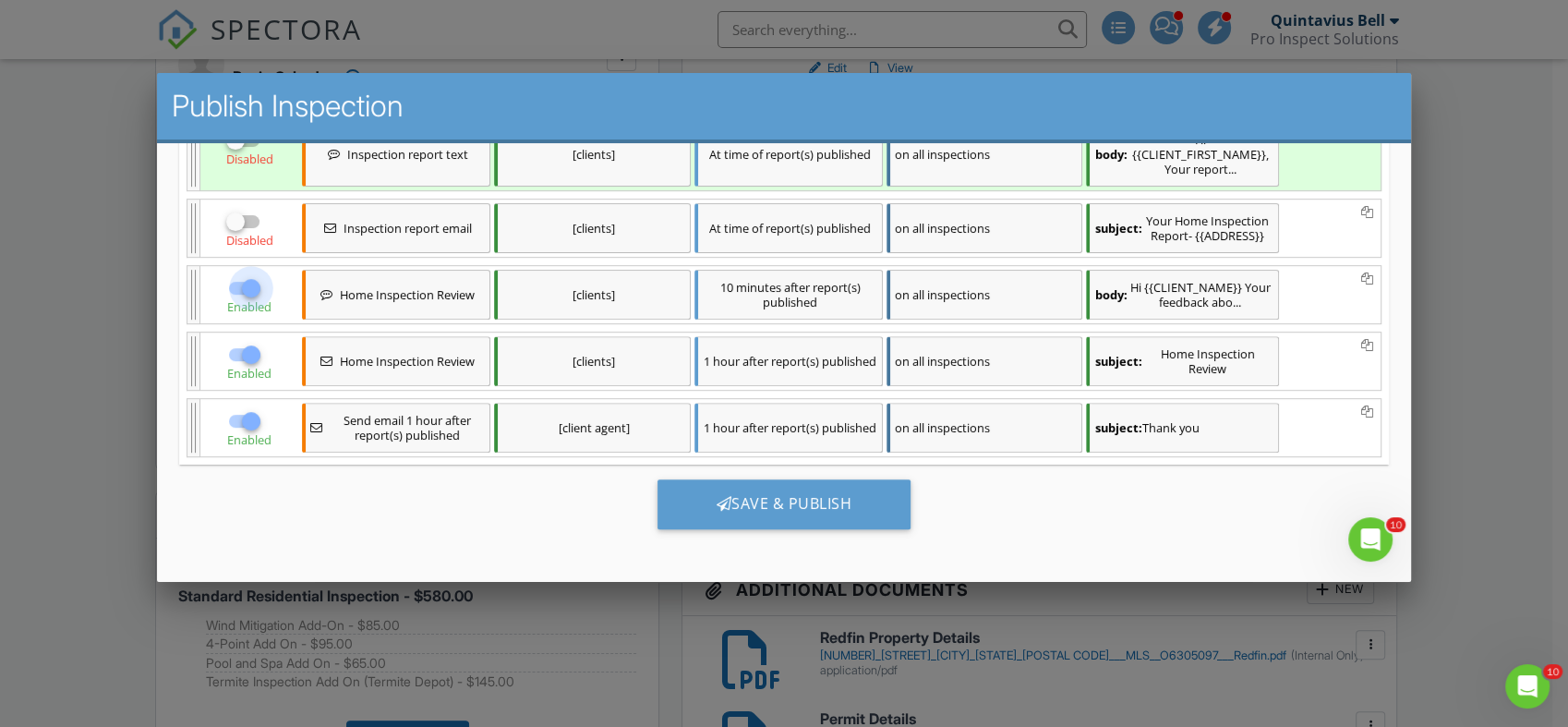 click at bounding box center [250, 287] 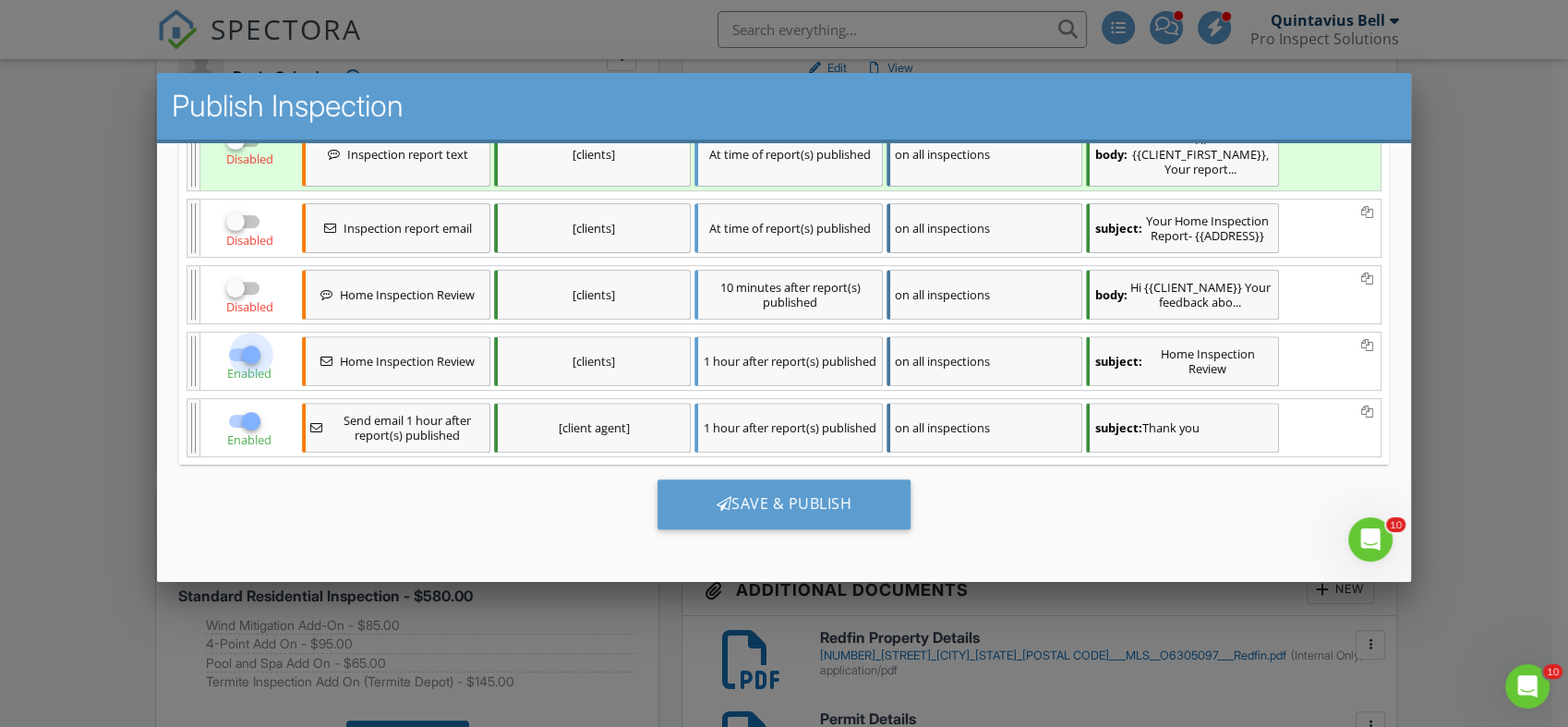 click at bounding box center [250, 354] 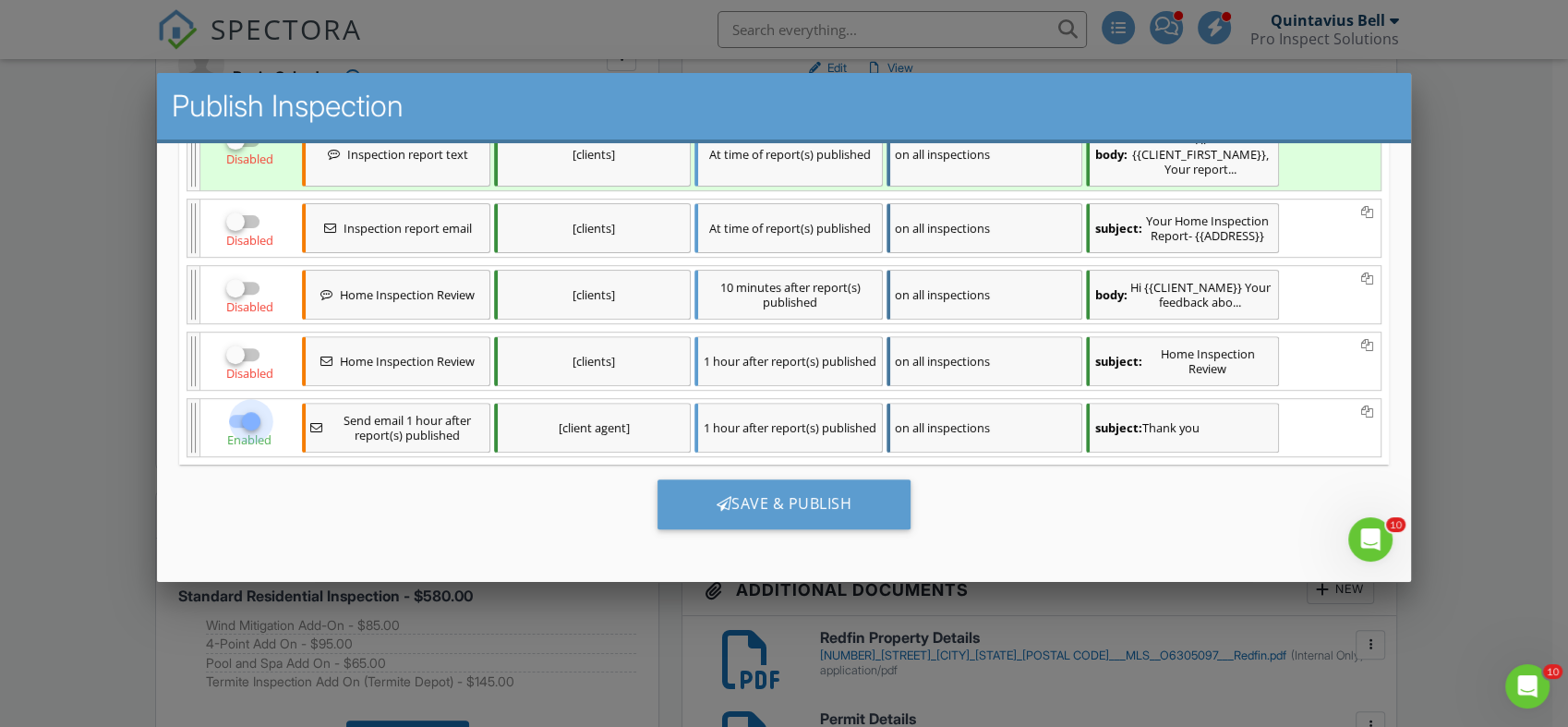 click at bounding box center (250, 420) 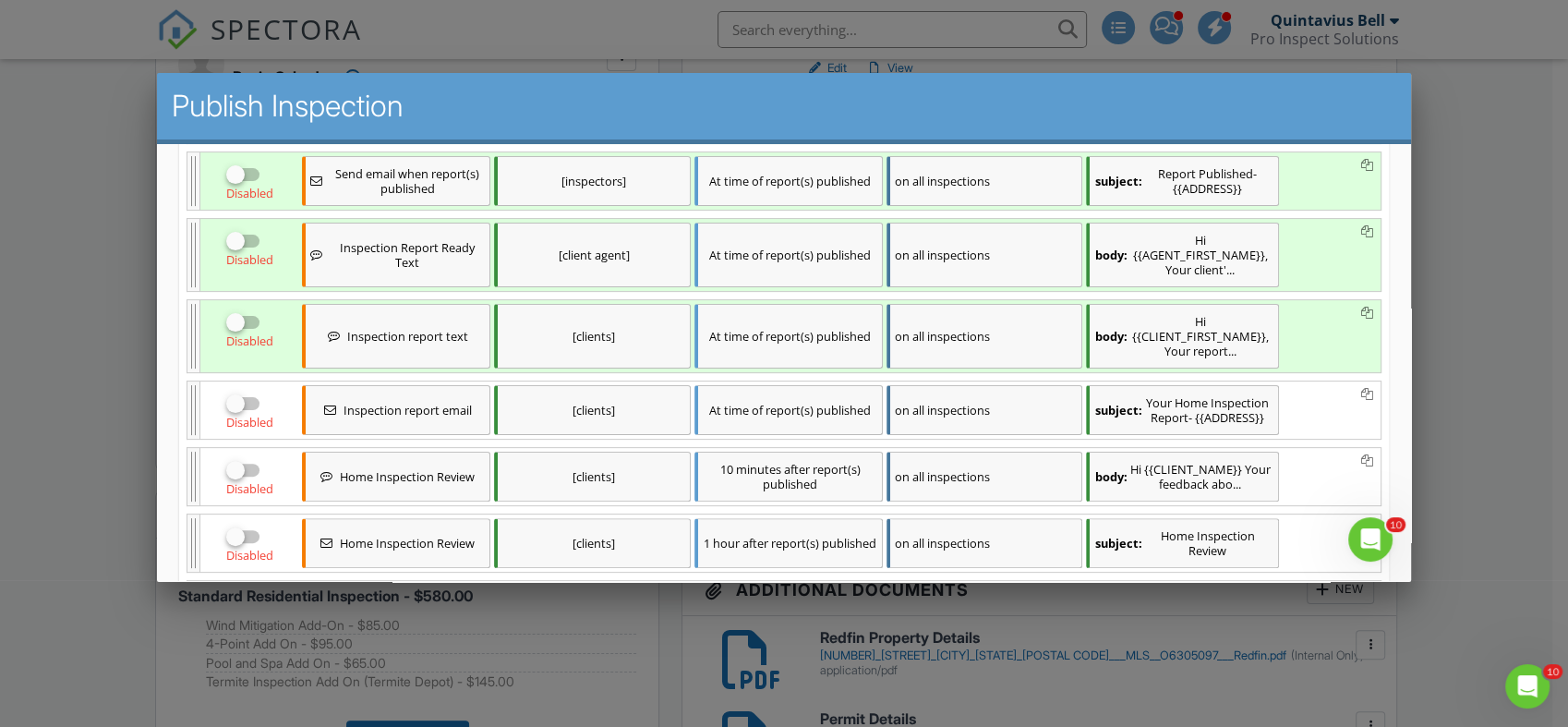 scroll, scrollTop: 761, scrollLeft: 0, axis: vertical 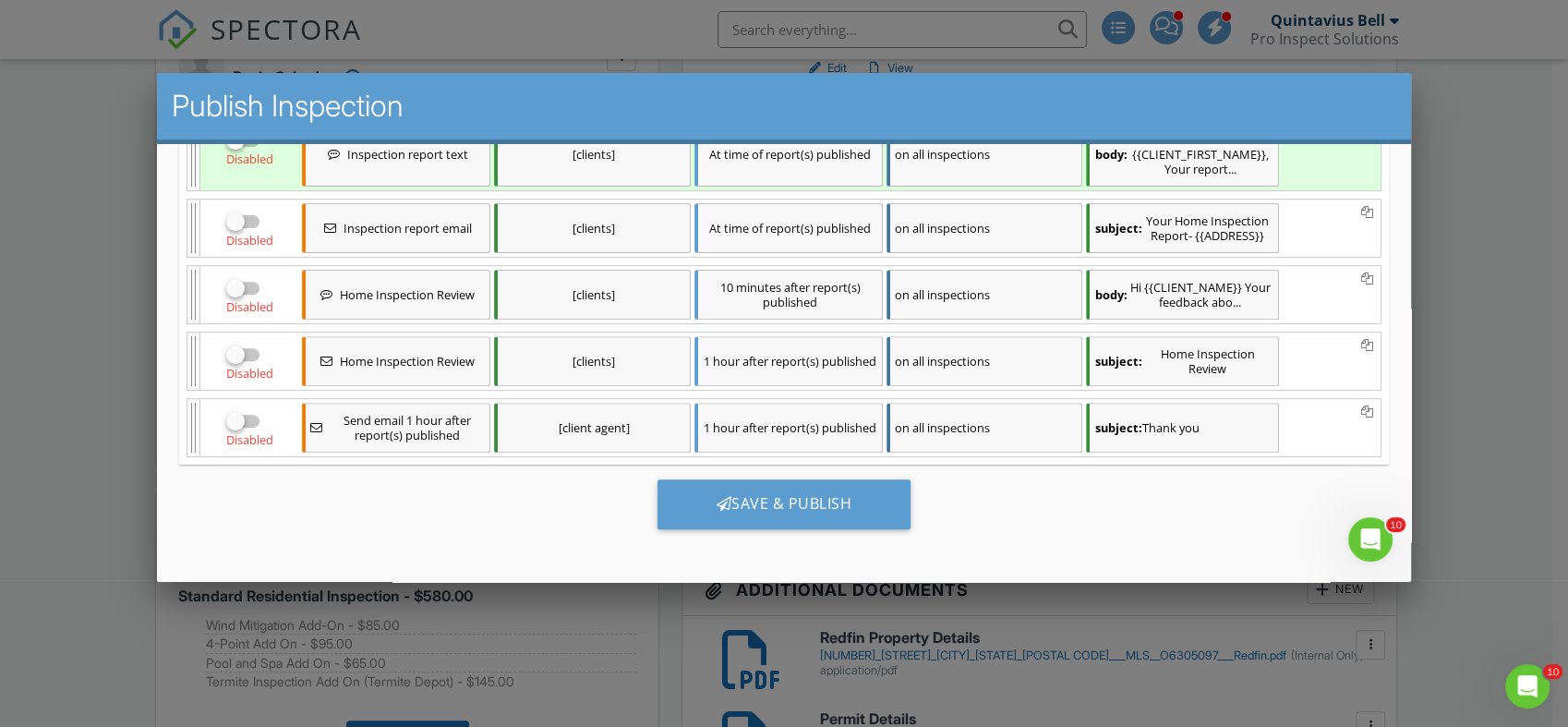 drag, startPoint x: 1384, startPoint y: 430, endPoint x: 1722, endPoint y: 629, distance: 392.2308 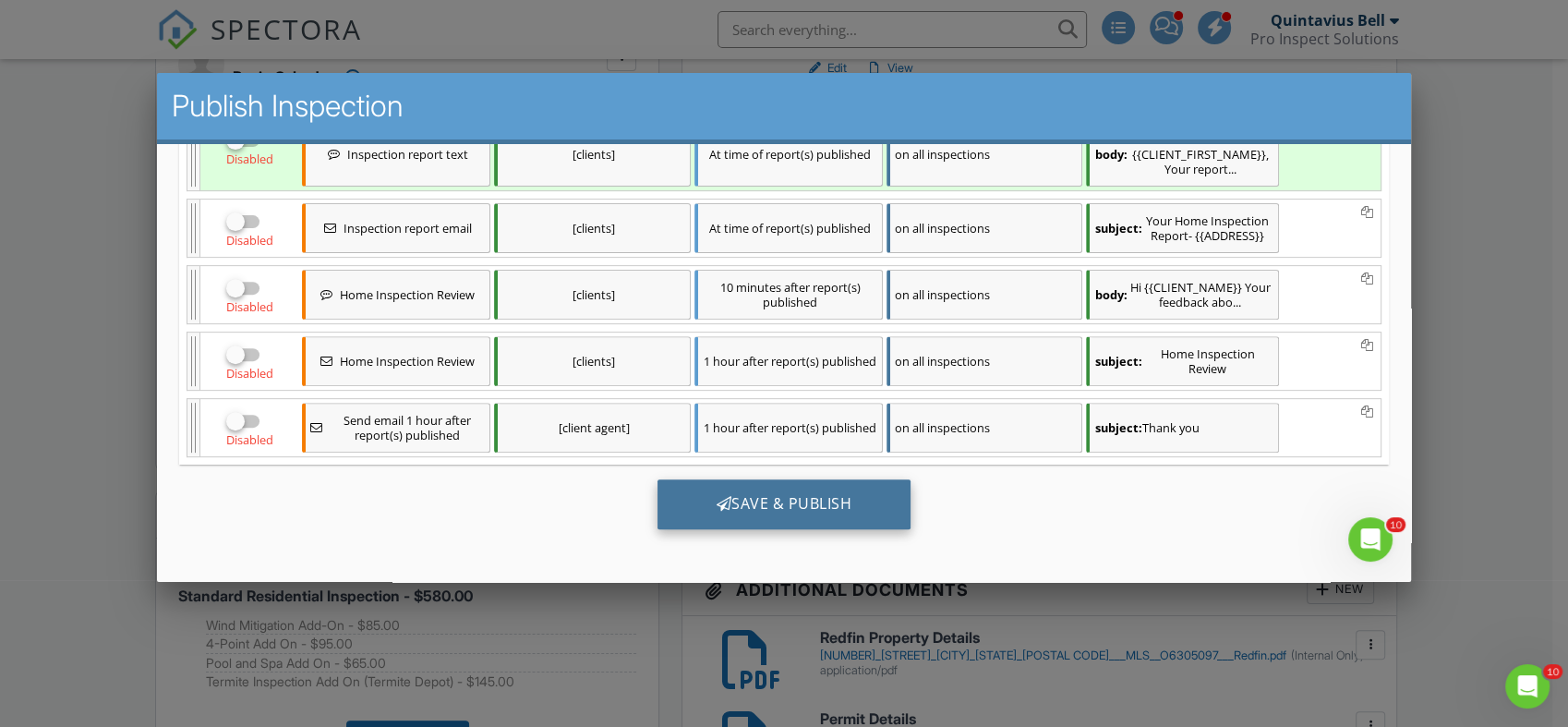 click on "Save & Publish" at bounding box center (783, 503) 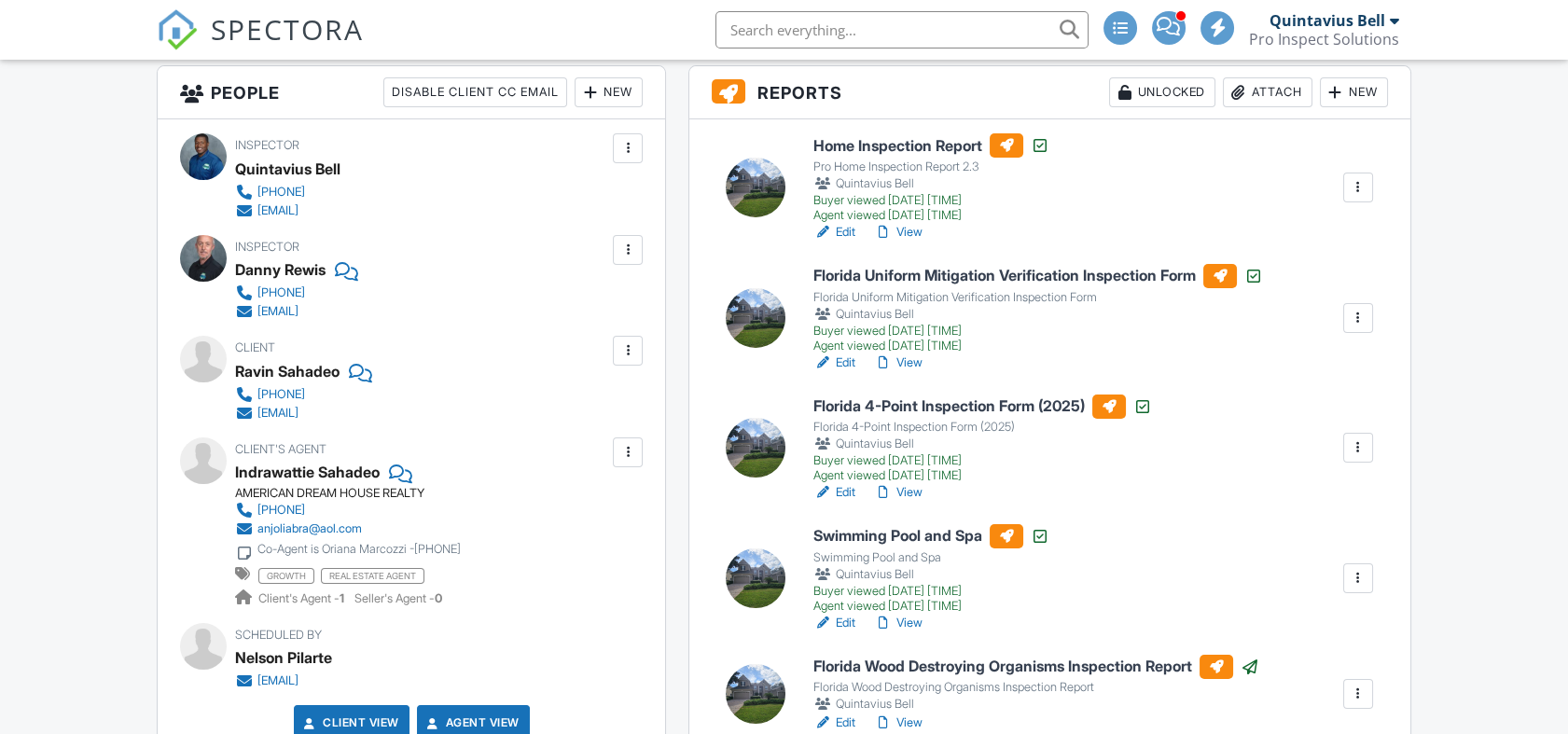 scroll, scrollTop: 246, scrollLeft: 0, axis: vertical 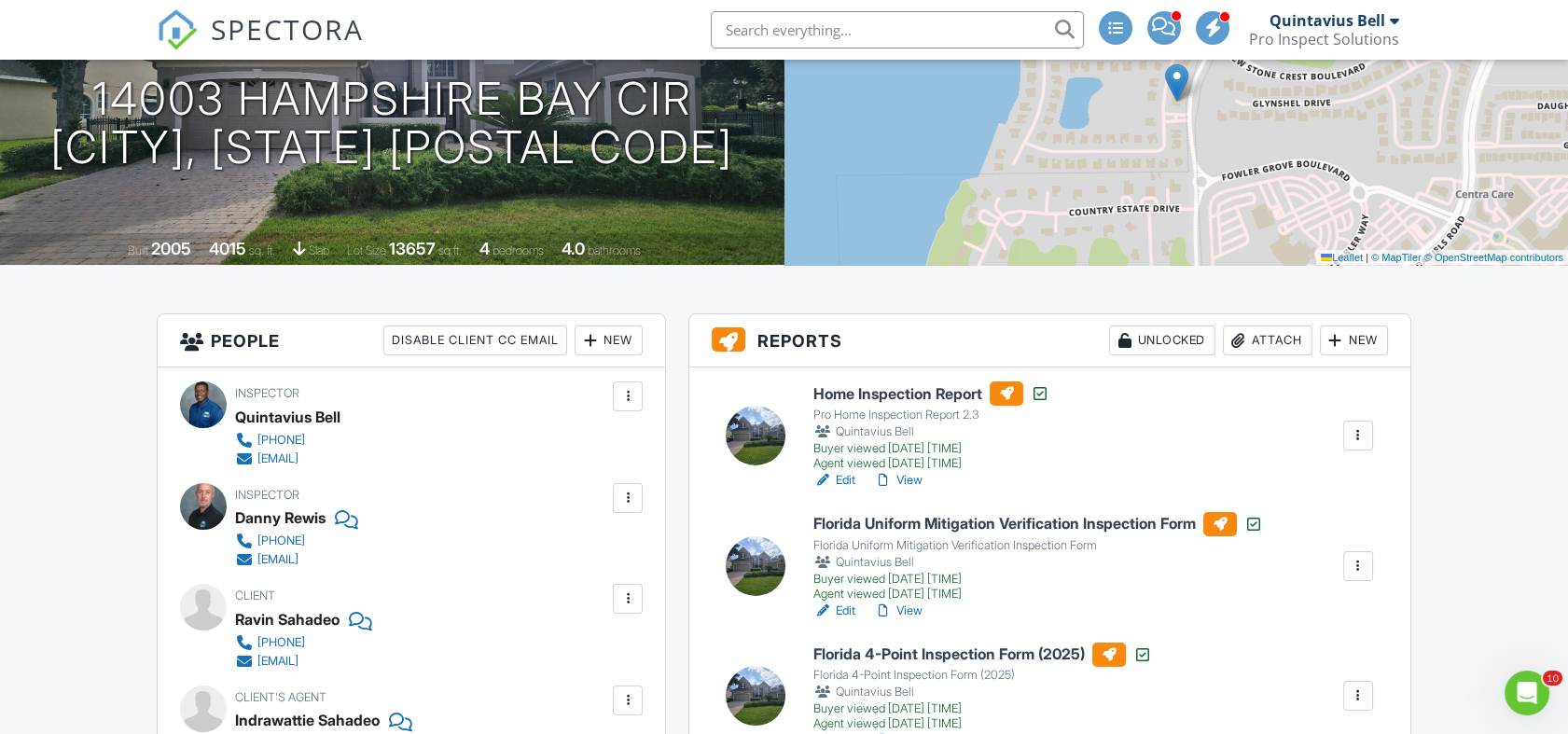 click on "View" at bounding box center (898, 480) 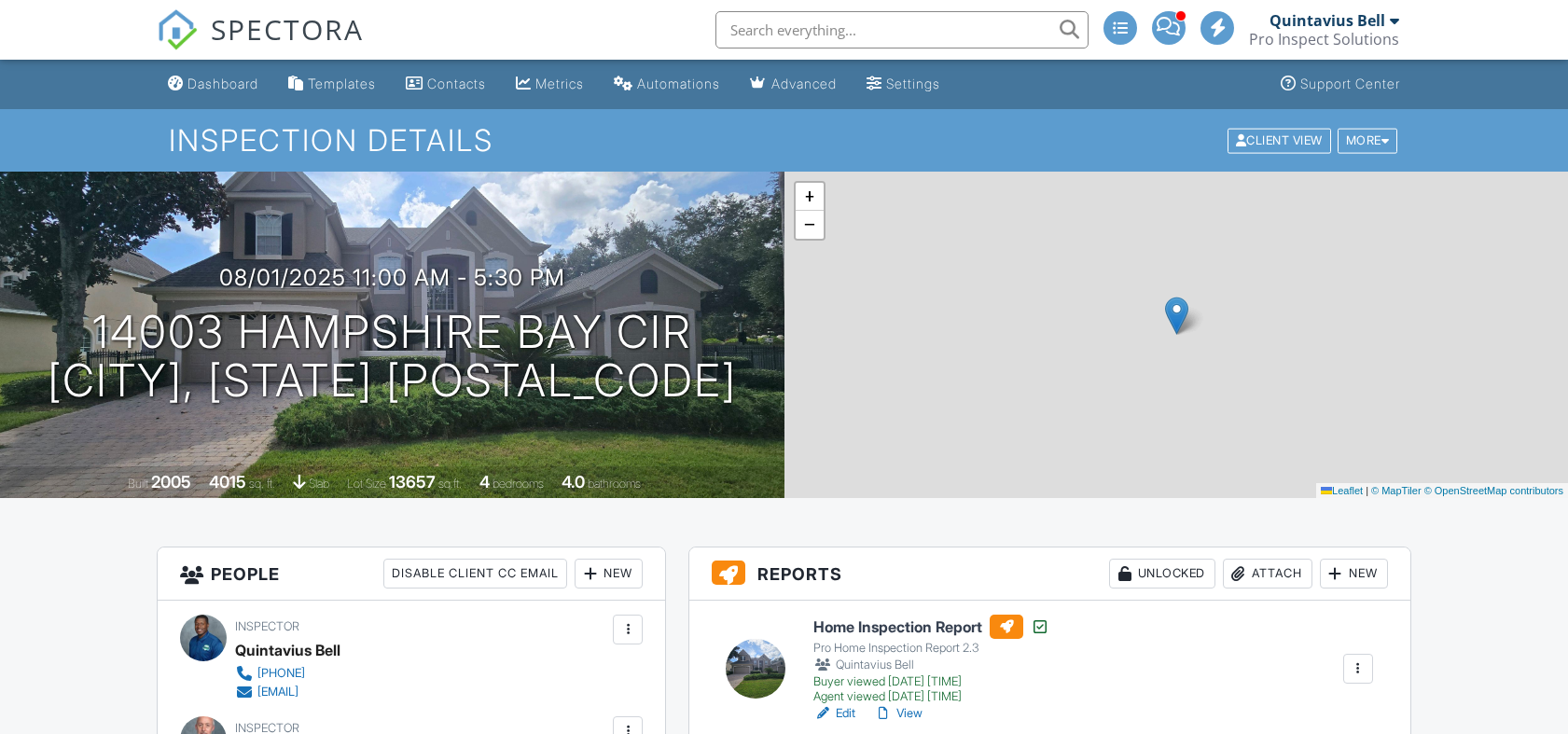 click on "Signed [DATE] (IP [IP_ADDRESS])" at bounding box center [1049, 969] 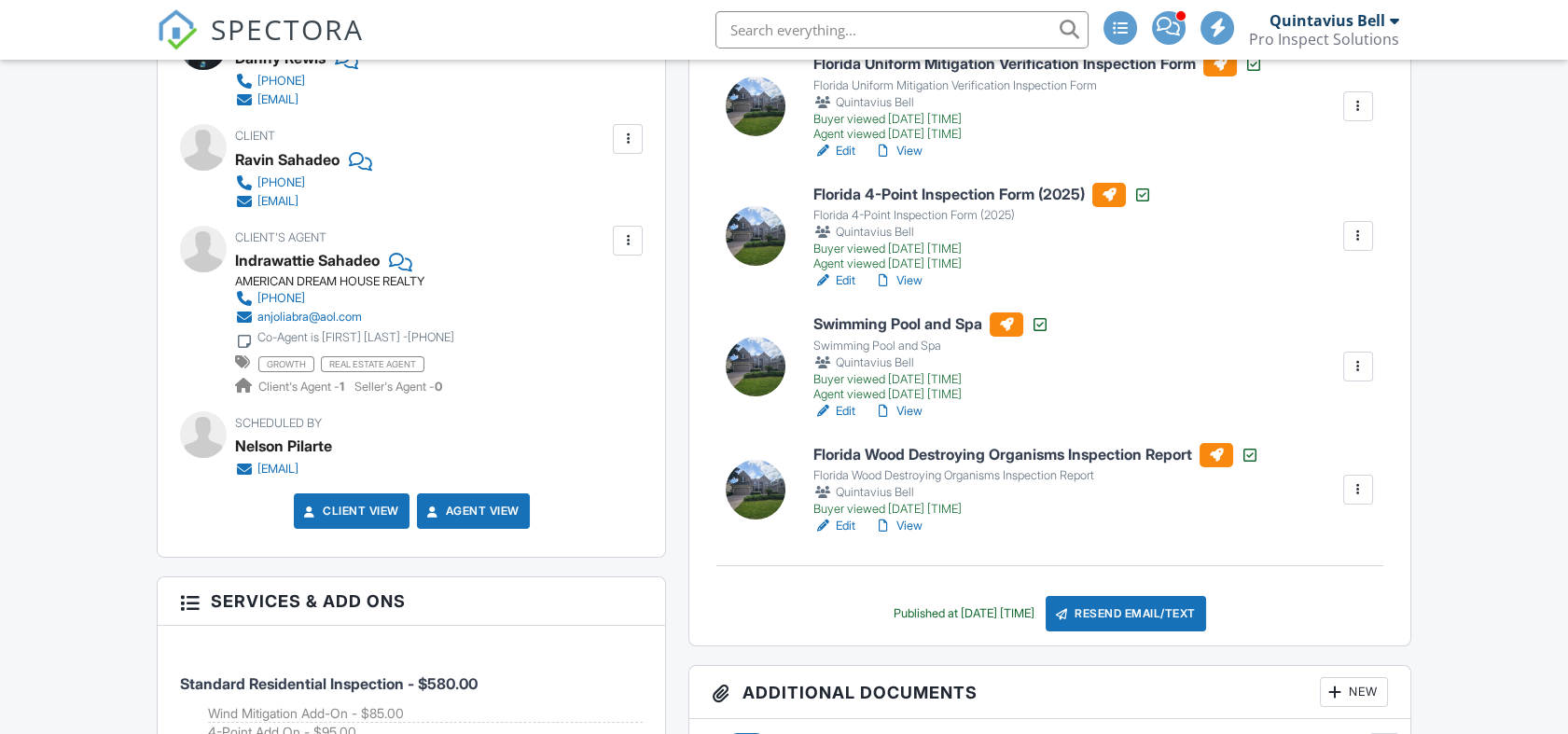 click on "View" at bounding box center [898, 411] 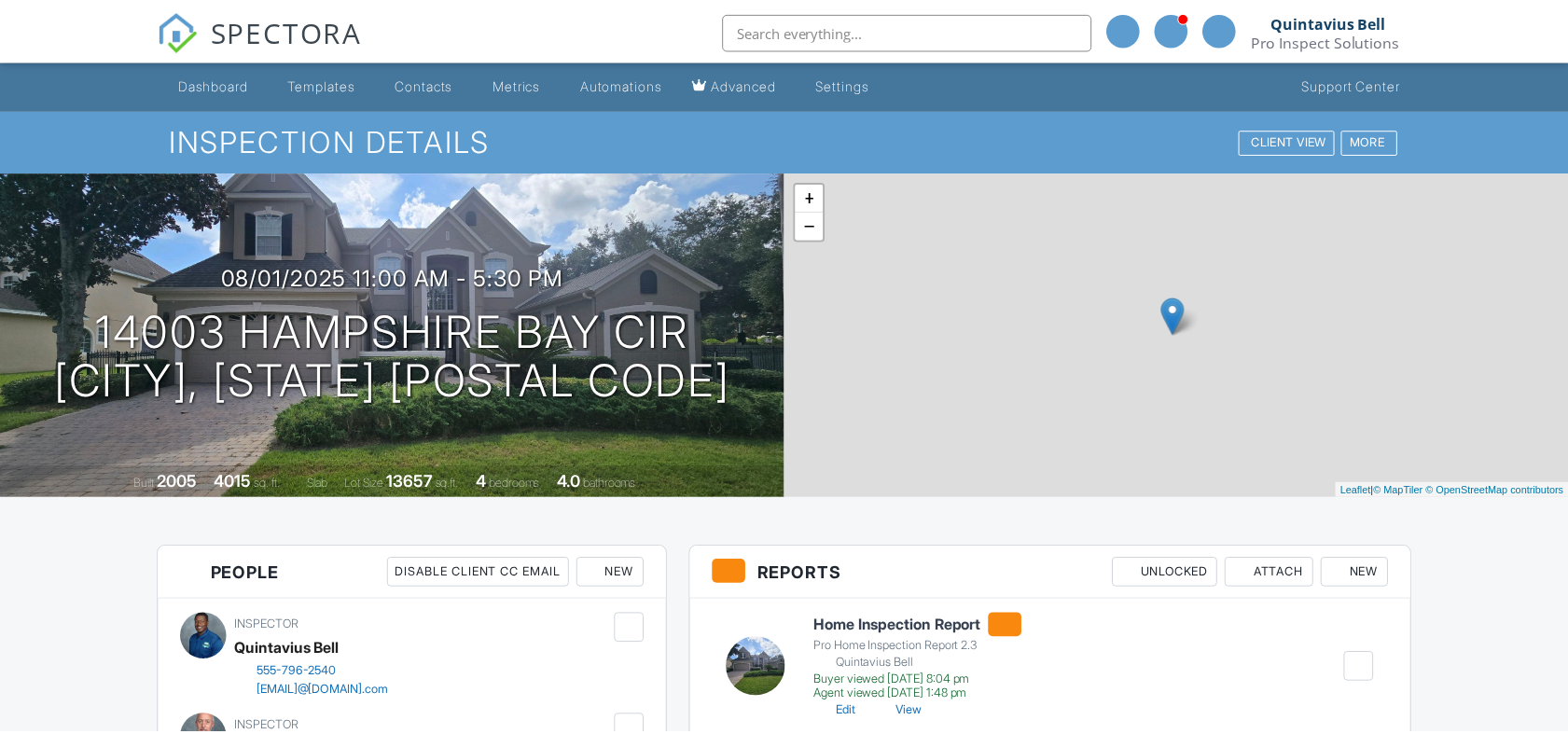 scroll, scrollTop: 0, scrollLeft: 0, axis: both 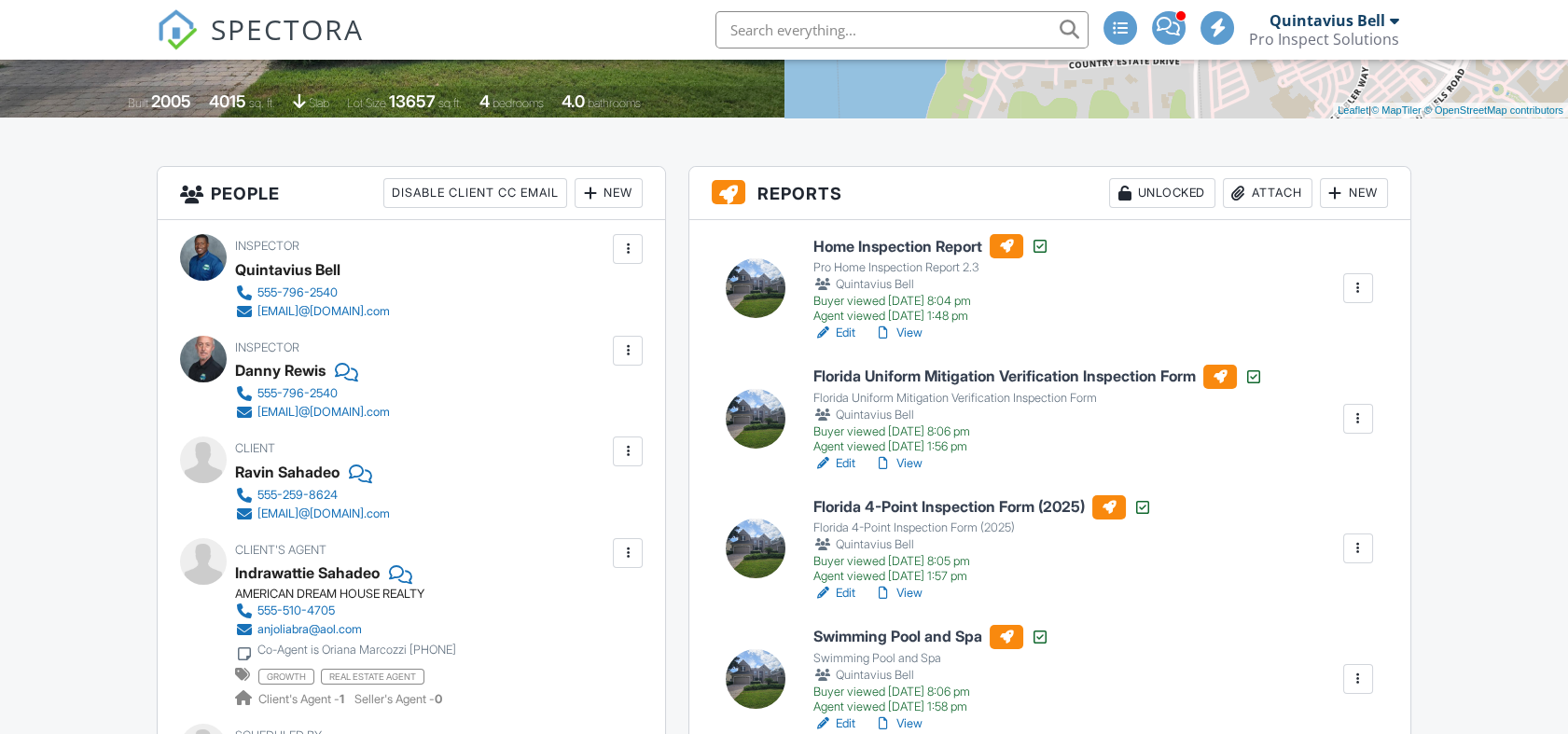 click on "Edit" at bounding box center (834, 333) 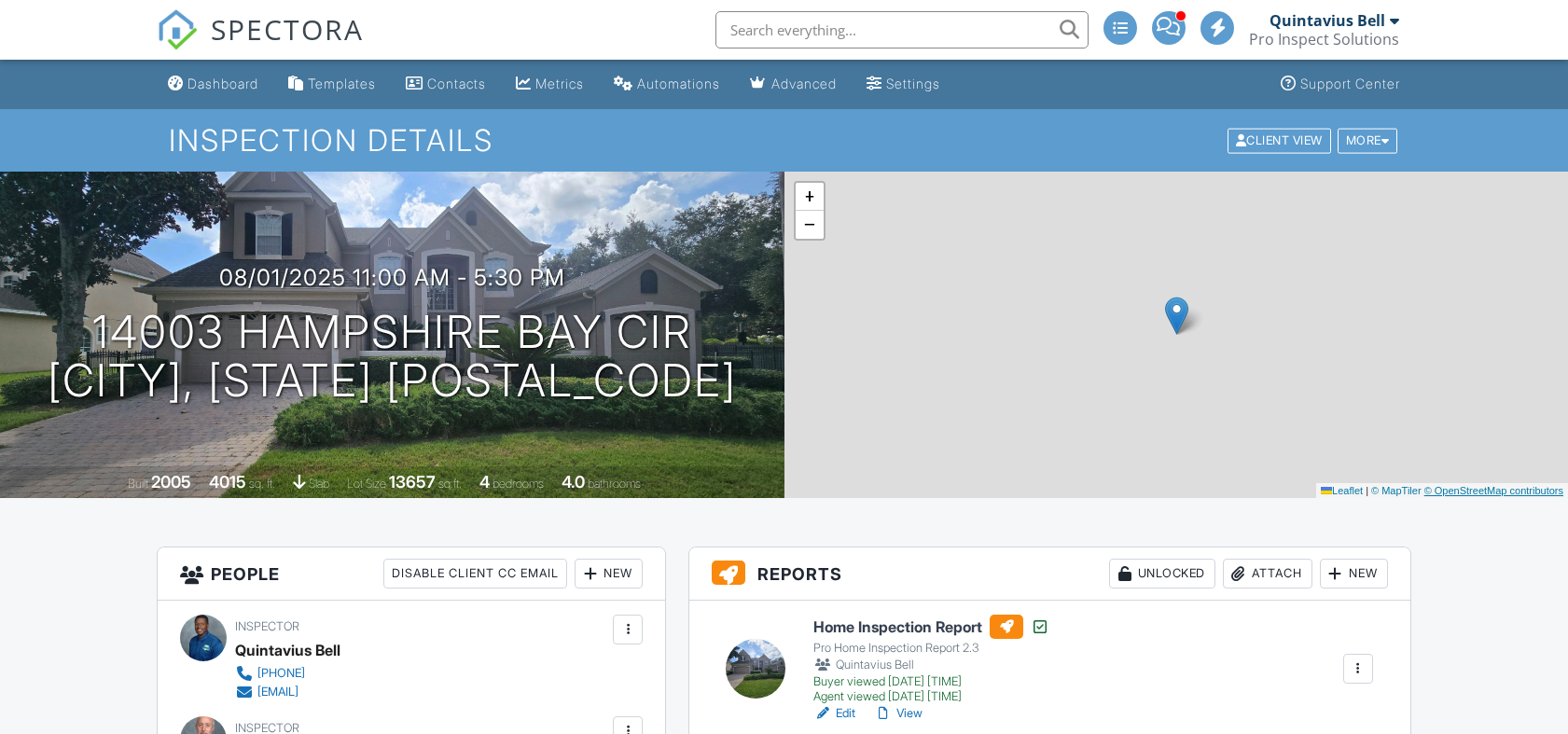 scroll, scrollTop: 332, scrollLeft: 0, axis: vertical 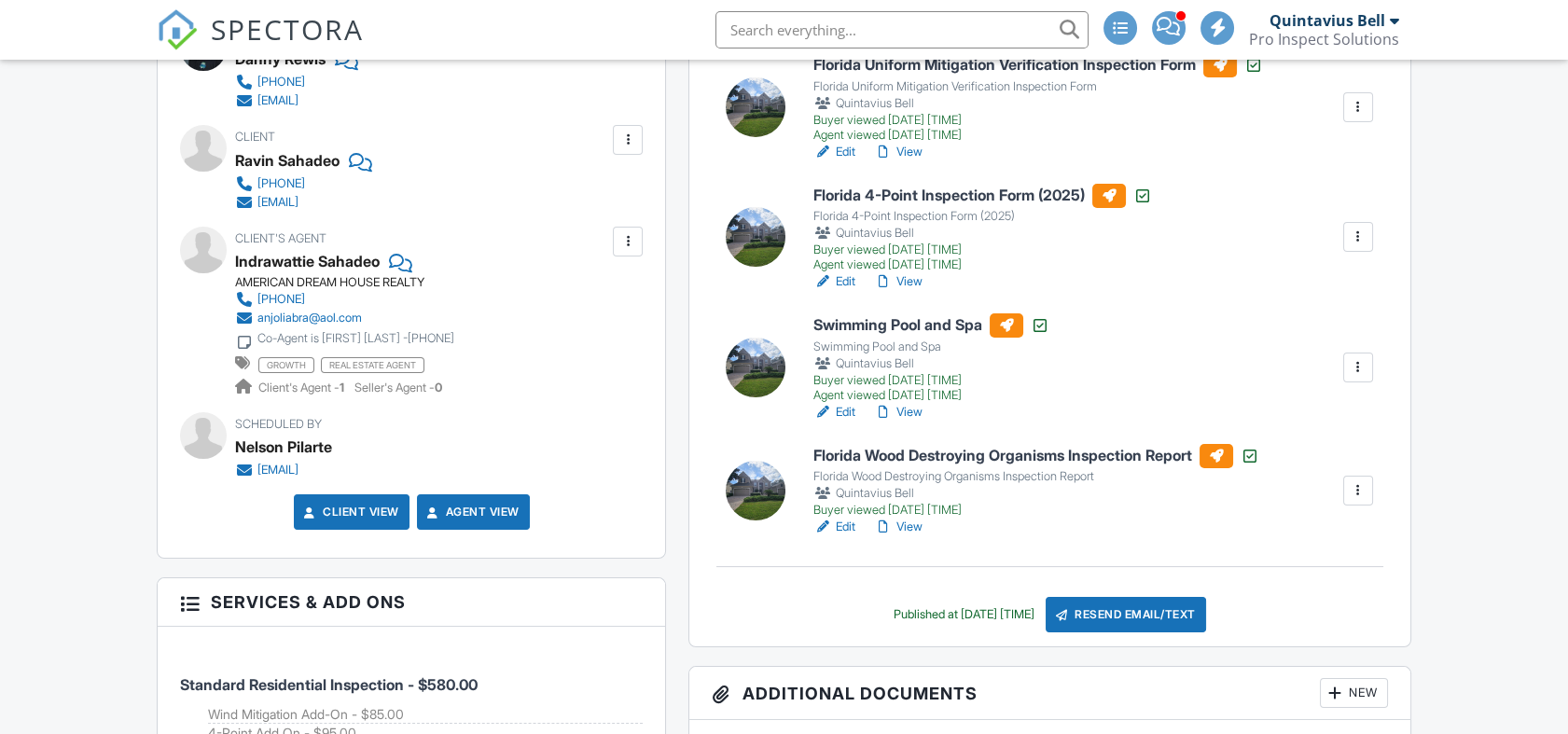 click at bounding box center (1358, 367) 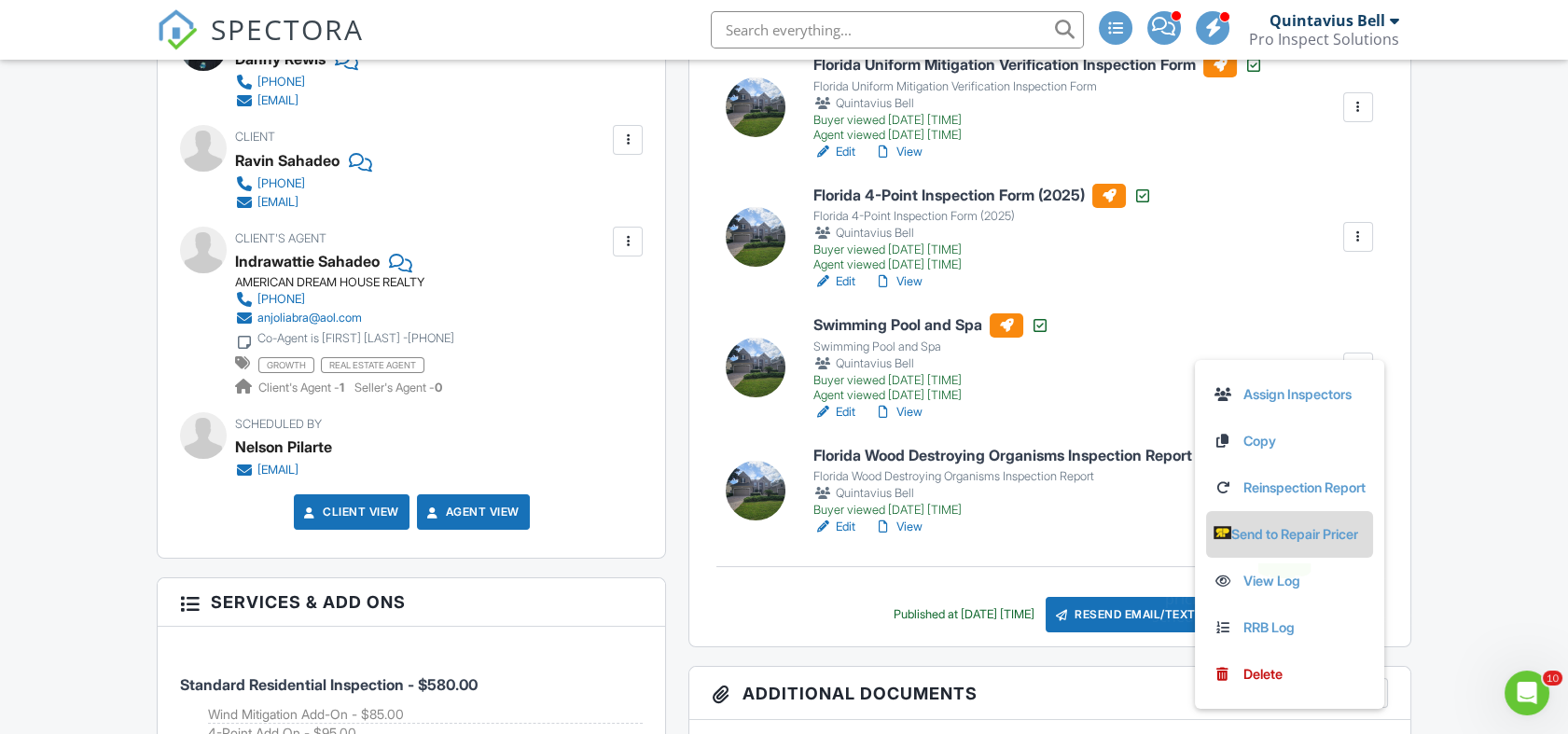 scroll, scrollTop: 0, scrollLeft: 0, axis: both 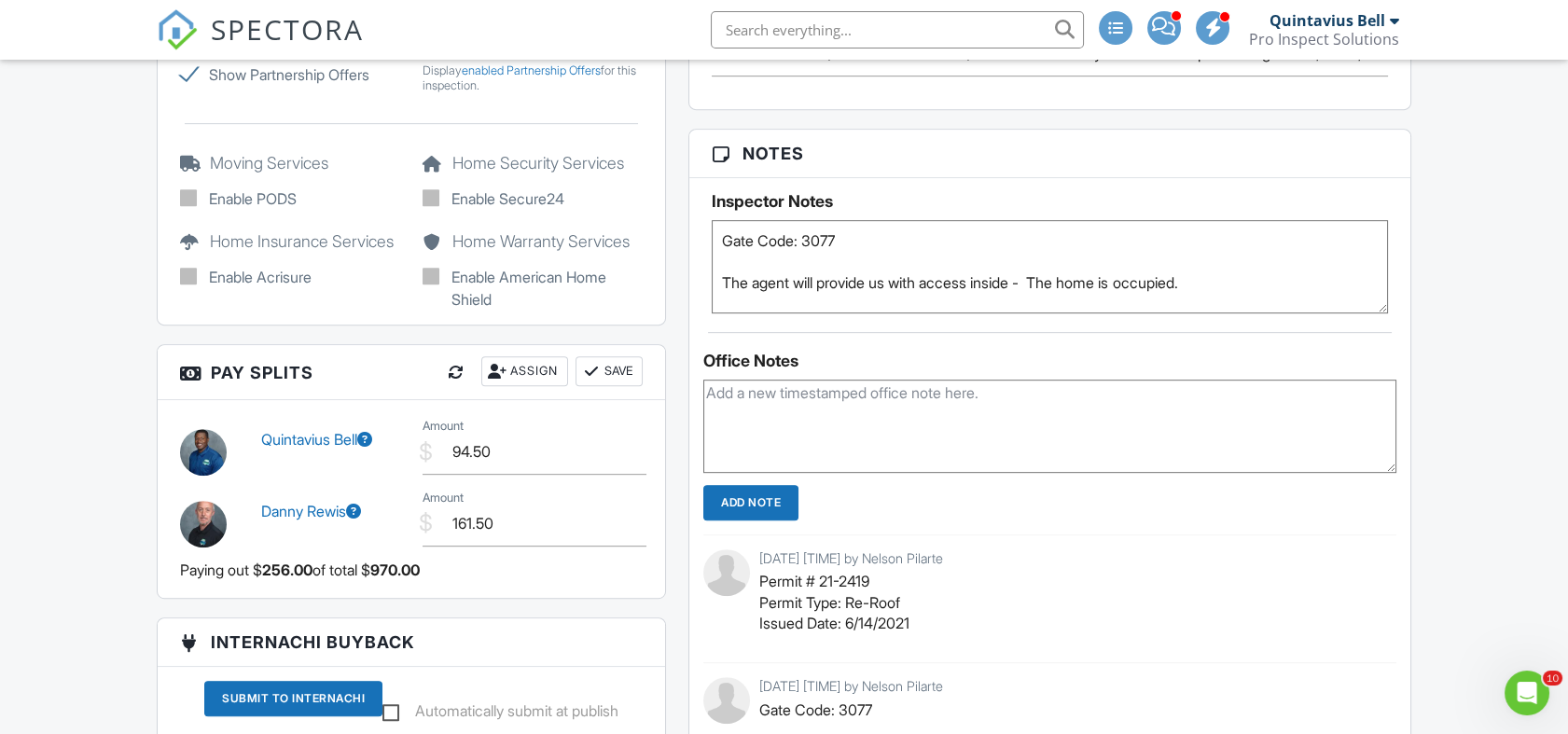 click at bounding box center (1049, 426) 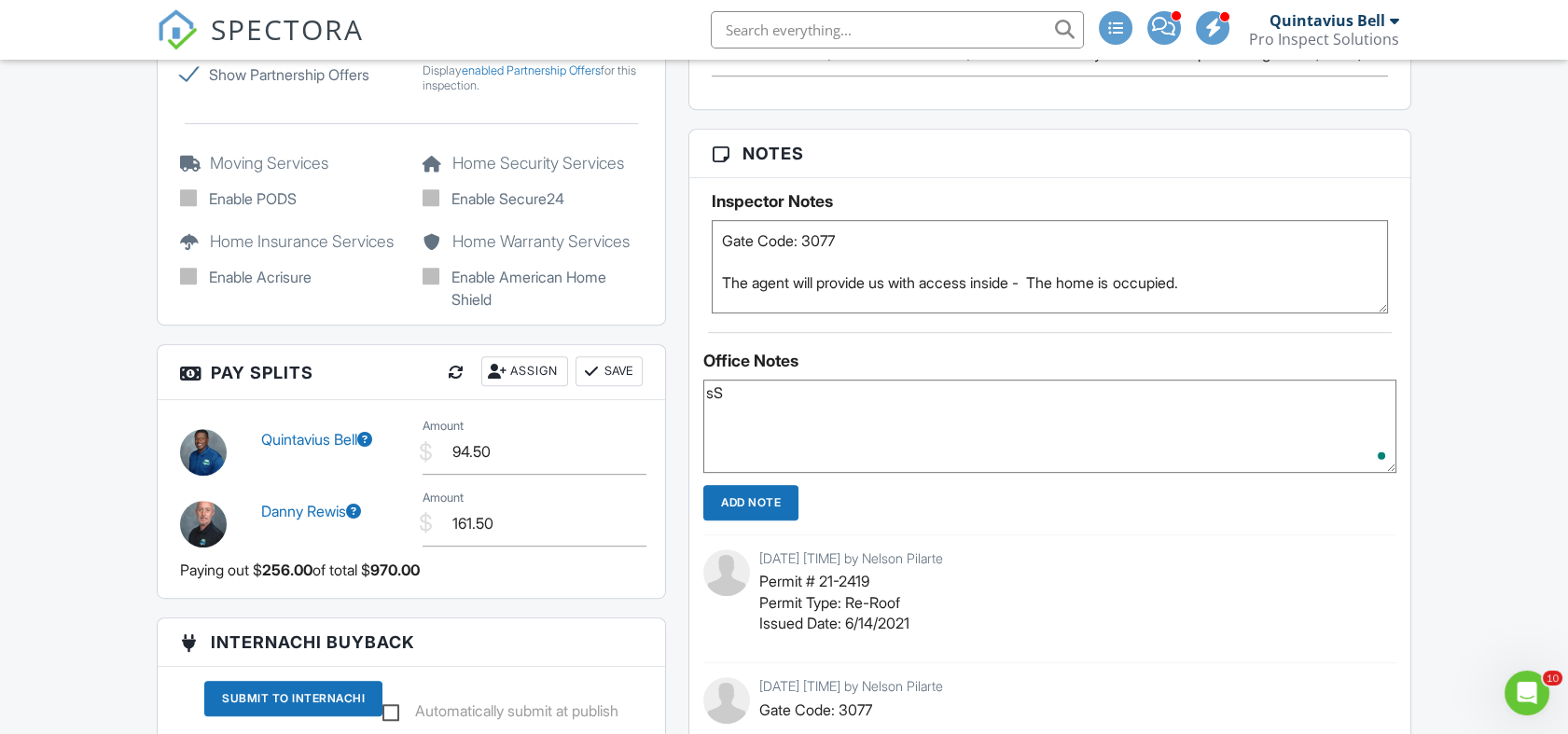 type on "s" 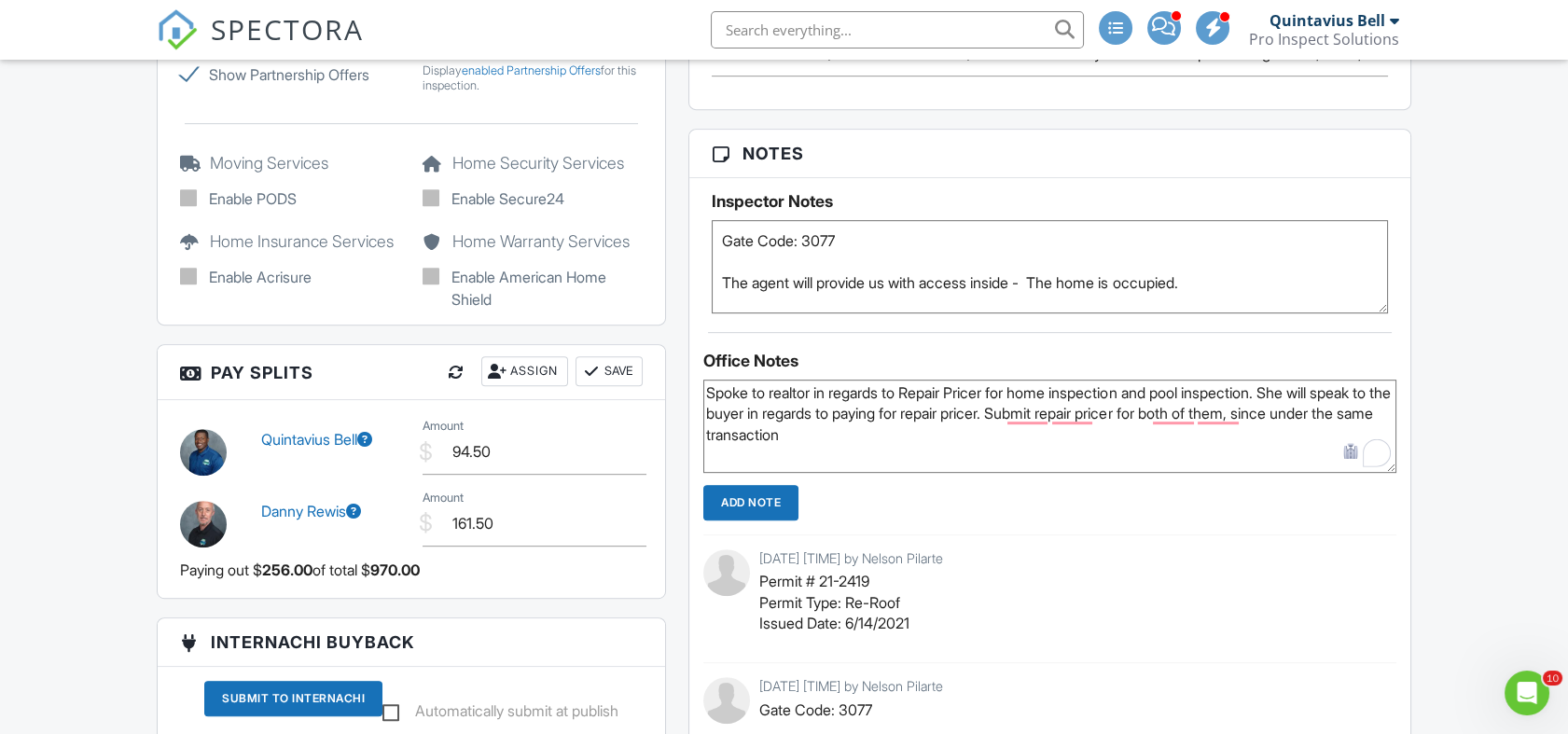 type on "Spoke to realtor in regards to Repair Pricer for home inspection and pool inspection. She will speak to the buyer in regards to paying for repair pricer. Submit repair pricer for both of them, since under the same transaction" 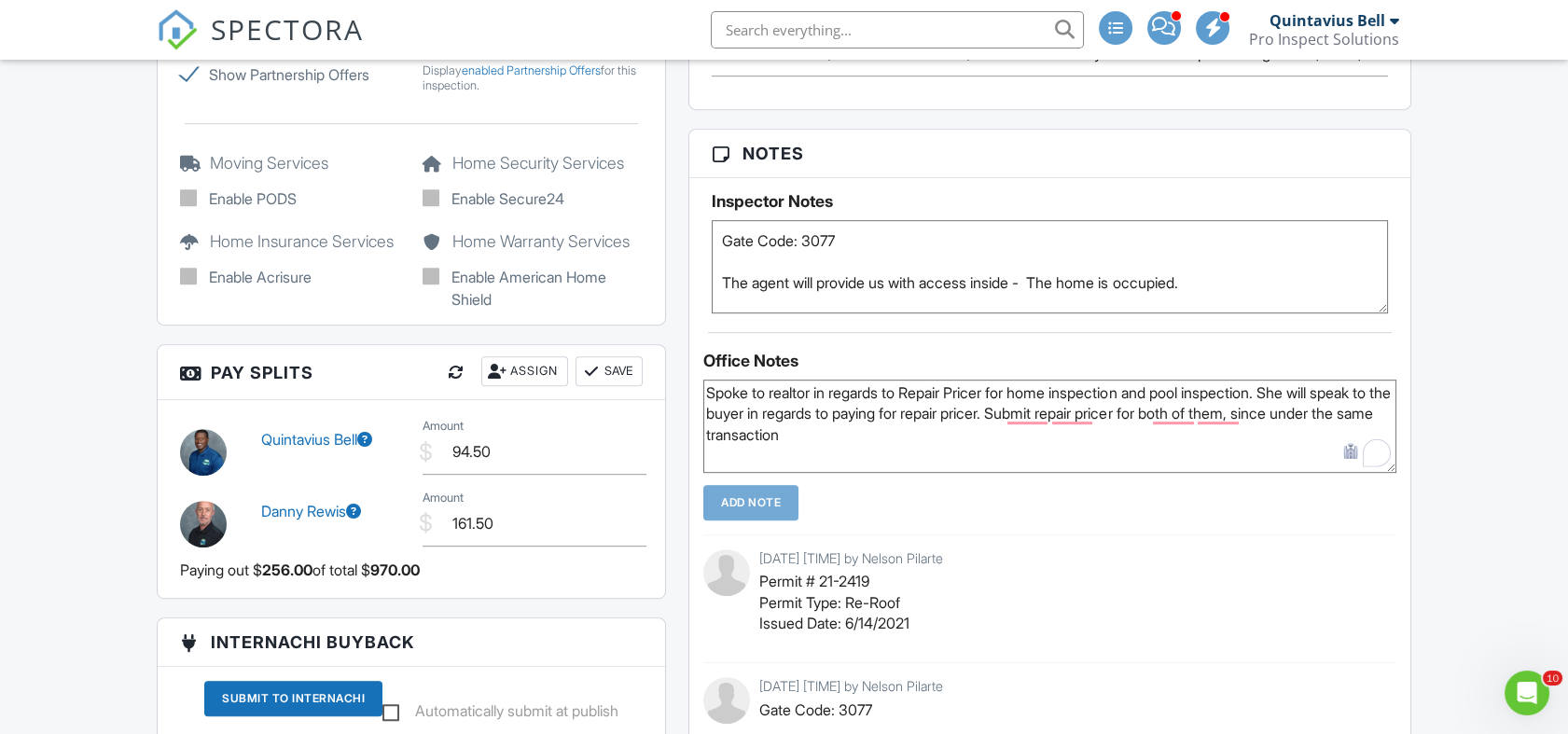 type 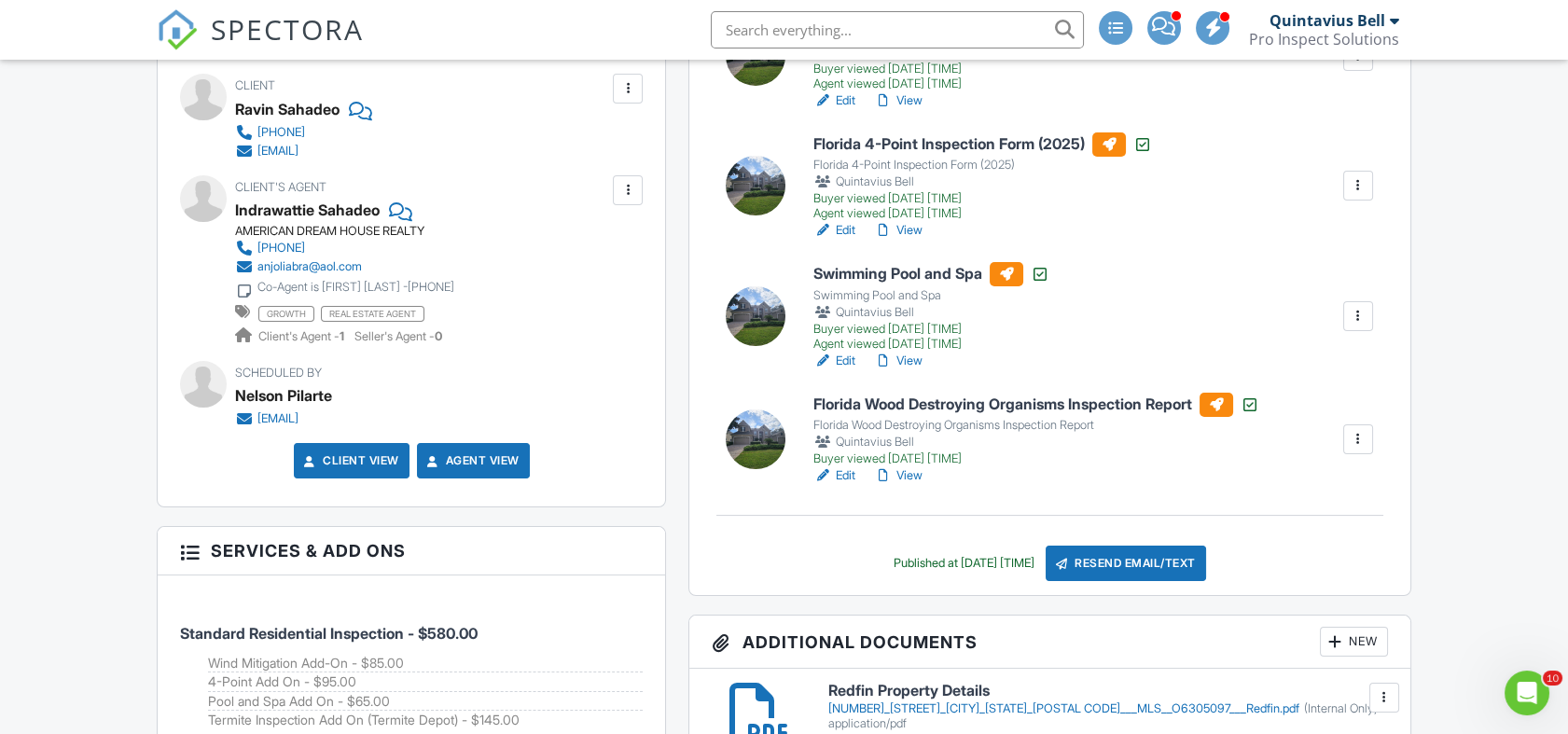 scroll, scrollTop: 775, scrollLeft: 0, axis: vertical 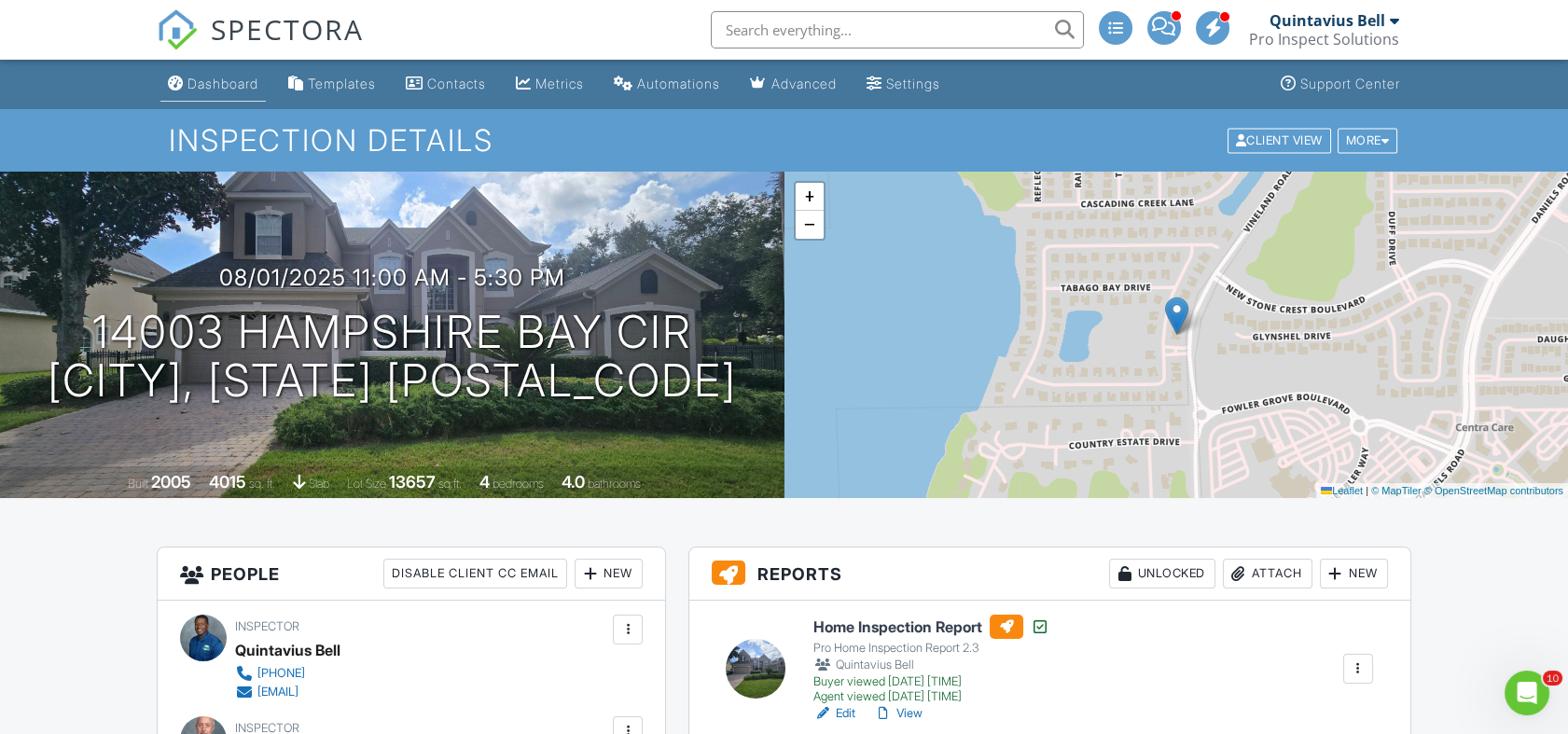 click on "Dashboard" at bounding box center [223, 83] 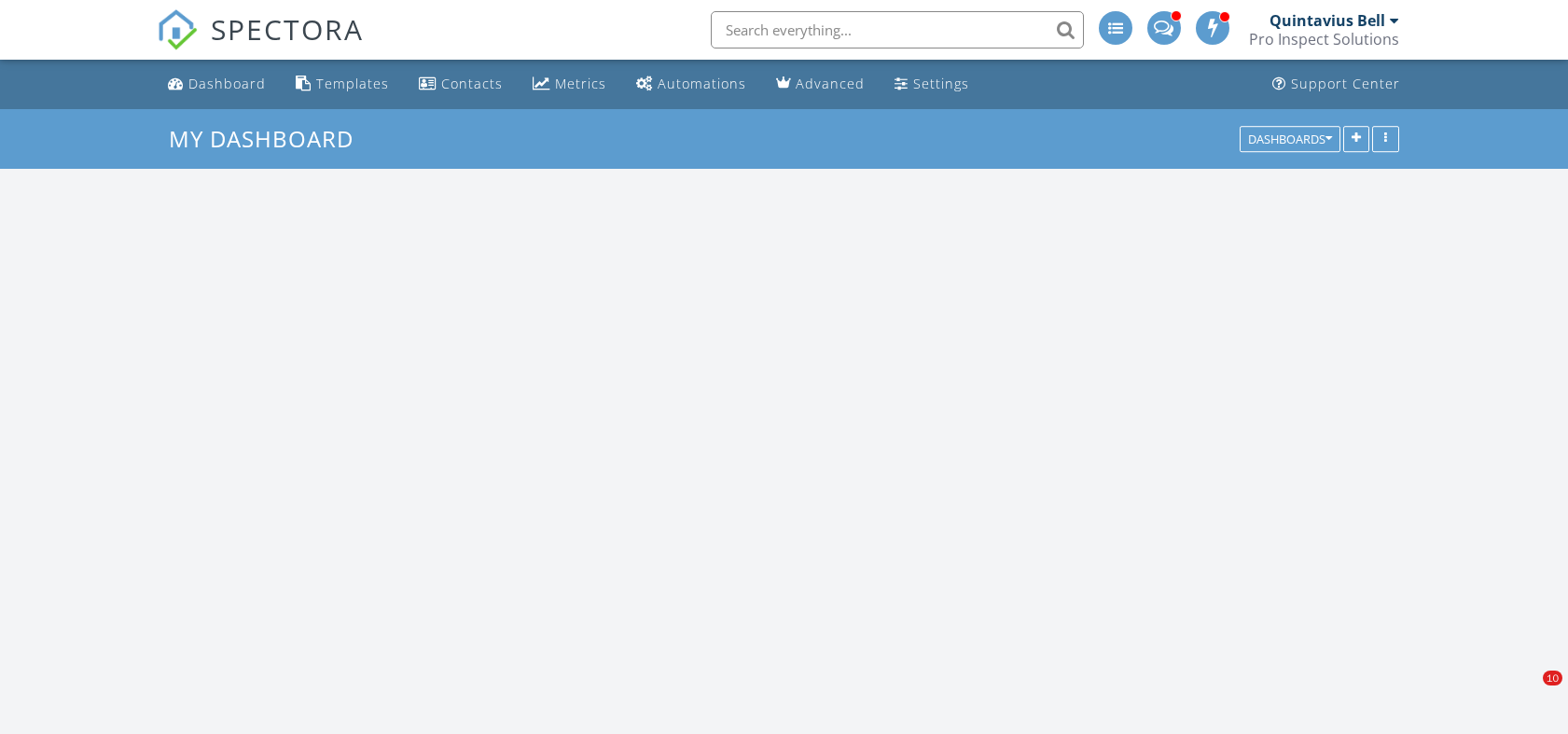 scroll, scrollTop: 0, scrollLeft: 0, axis: both 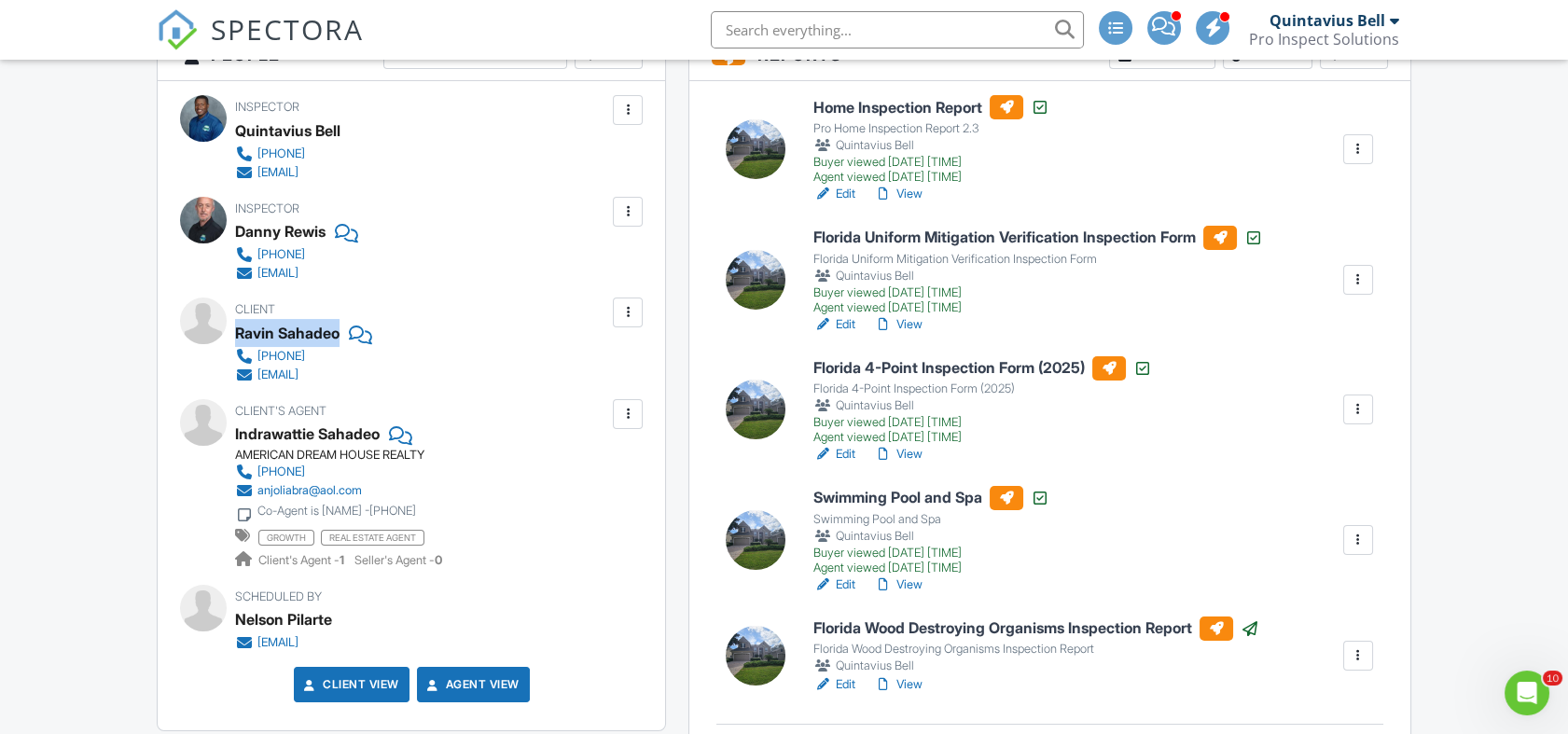 drag, startPoint x: 238, startPoint y: 332, endPoint x: 340, endPoint y: 333, distance: 102.0049 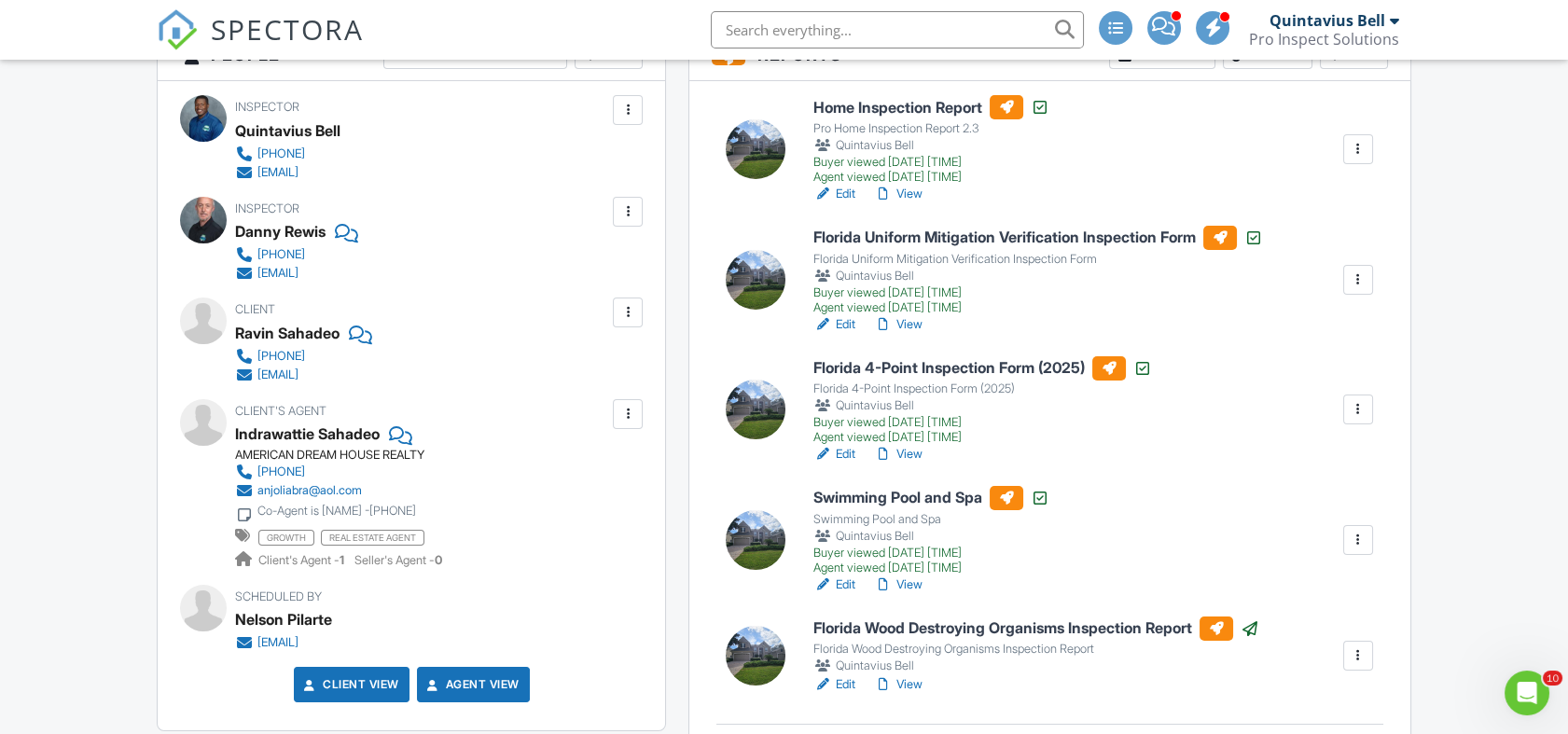 click on "Client
[NAME]
[PHONE]
[EMAIL]" at bounding box center [411, 340] 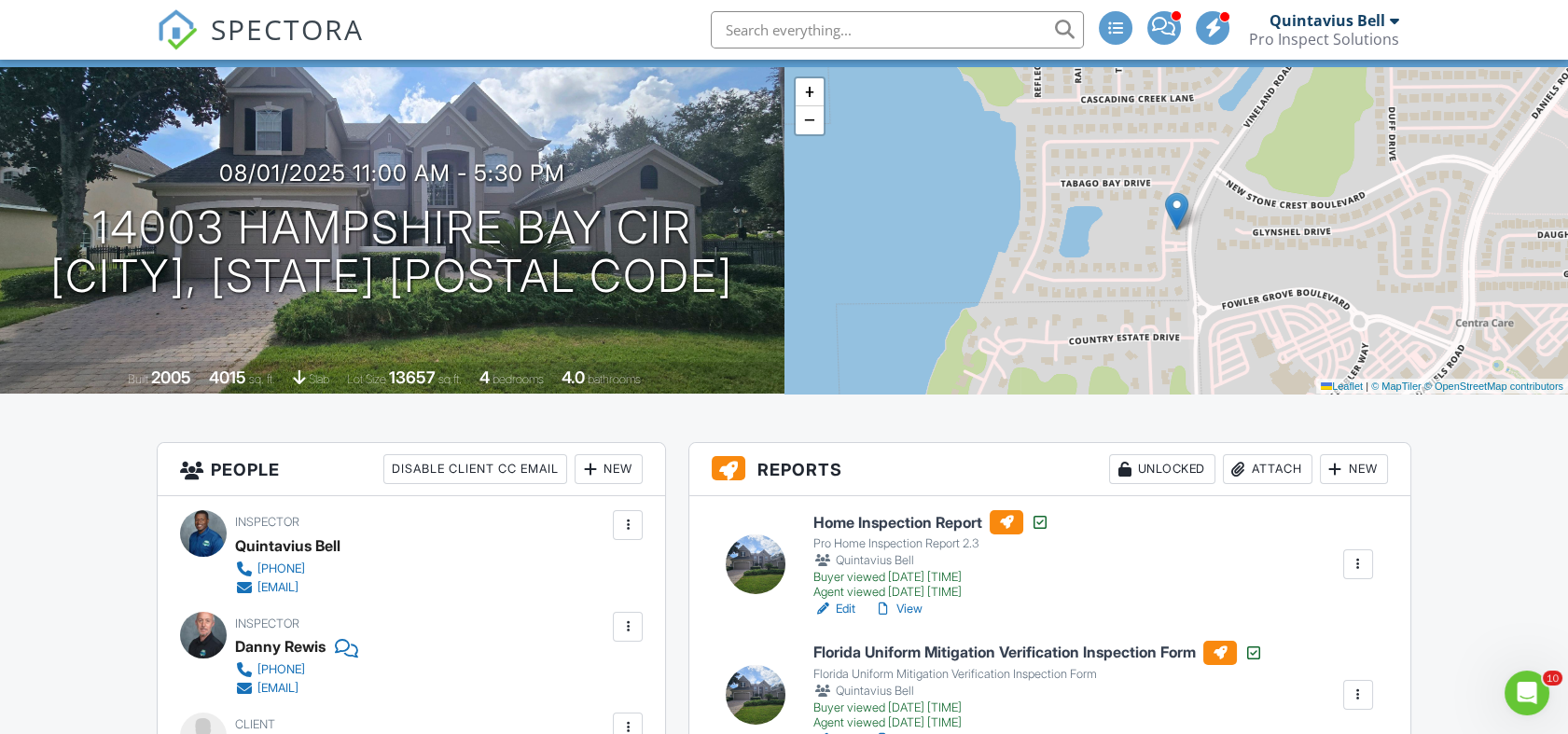 scroll, scrollTop: 0, scrollLeft: 0, axis: both 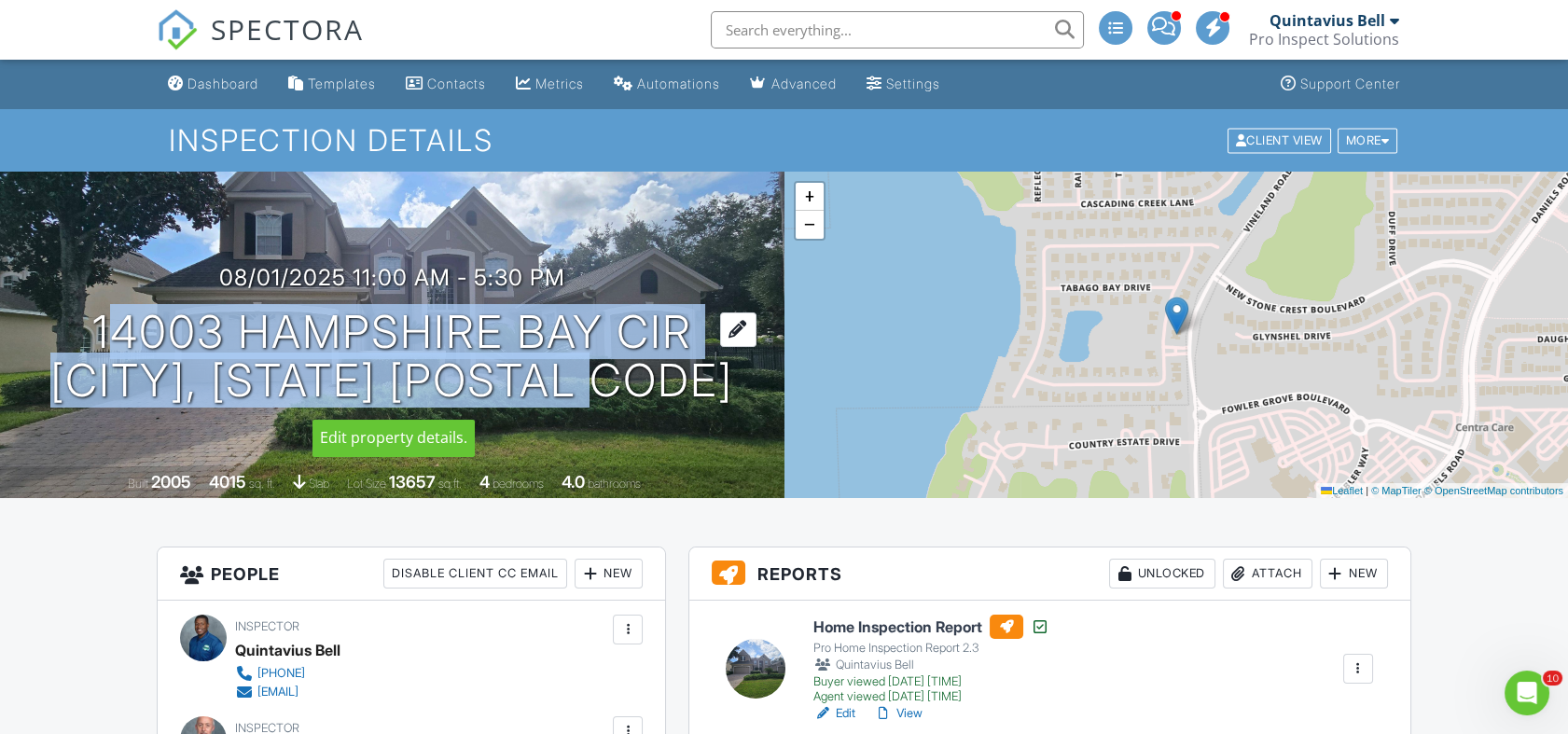 drag, startPoint x: 705, startPoint y: 393, endPoint x: 85, endPoint y: 328, distance: 623.3979 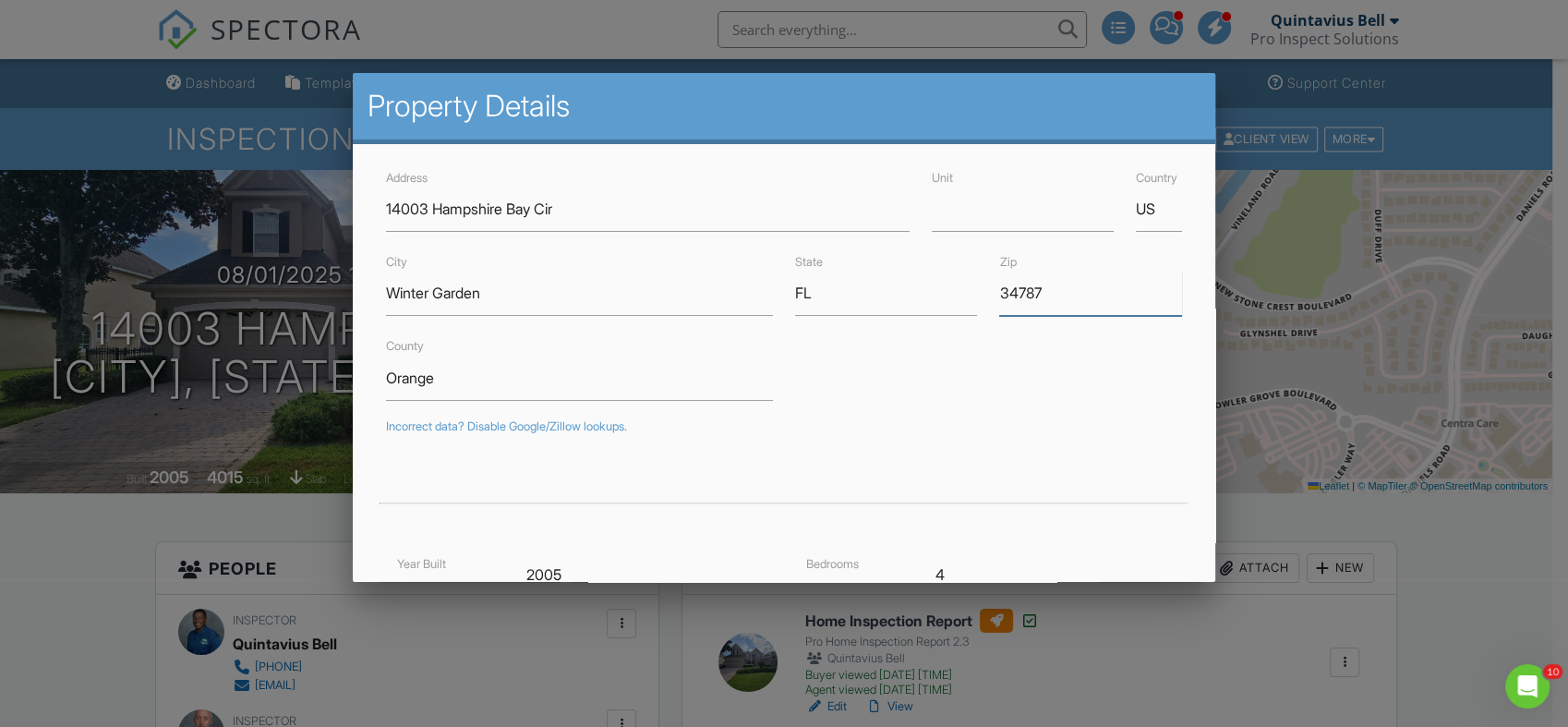 click on "34787" at bounding box center (1090, 293) 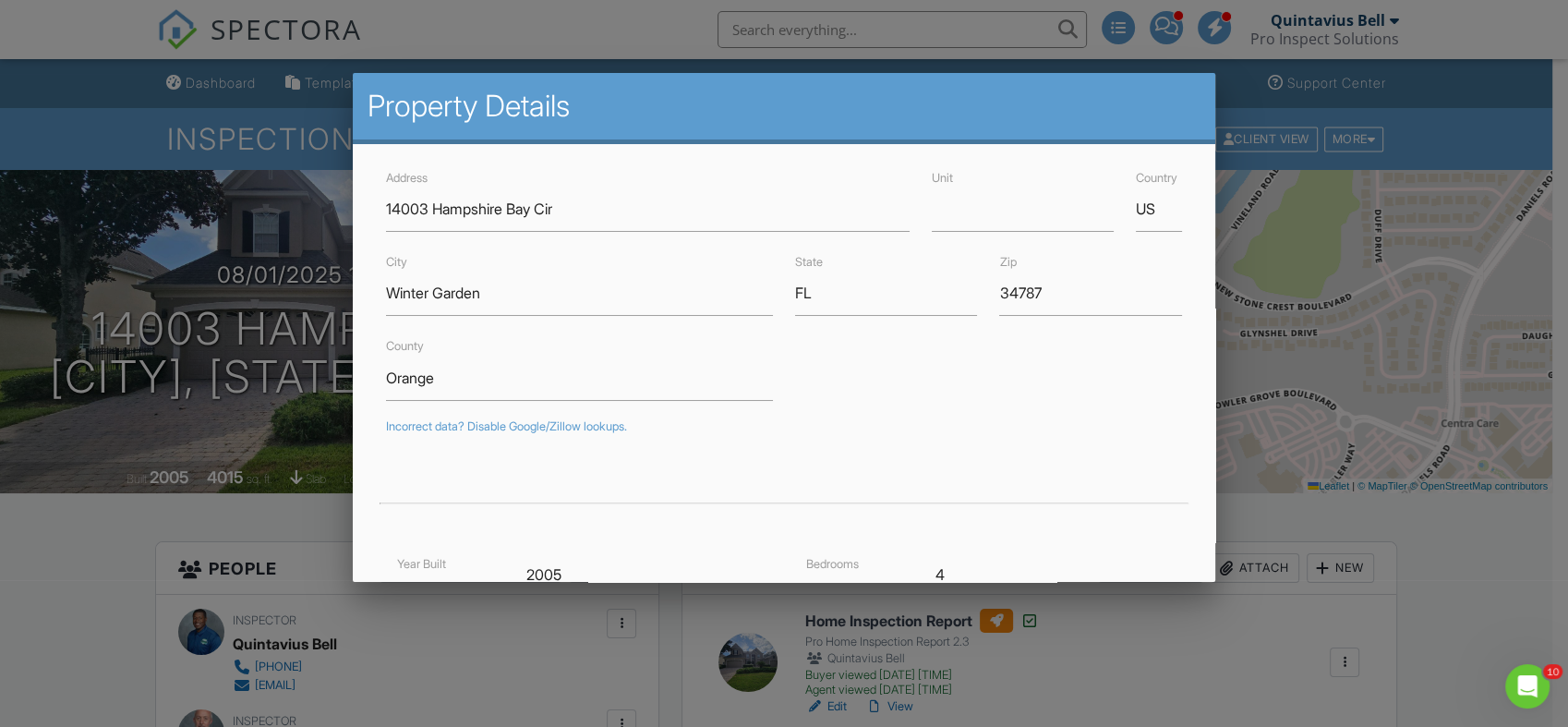 click at bounding box center (784, 362) 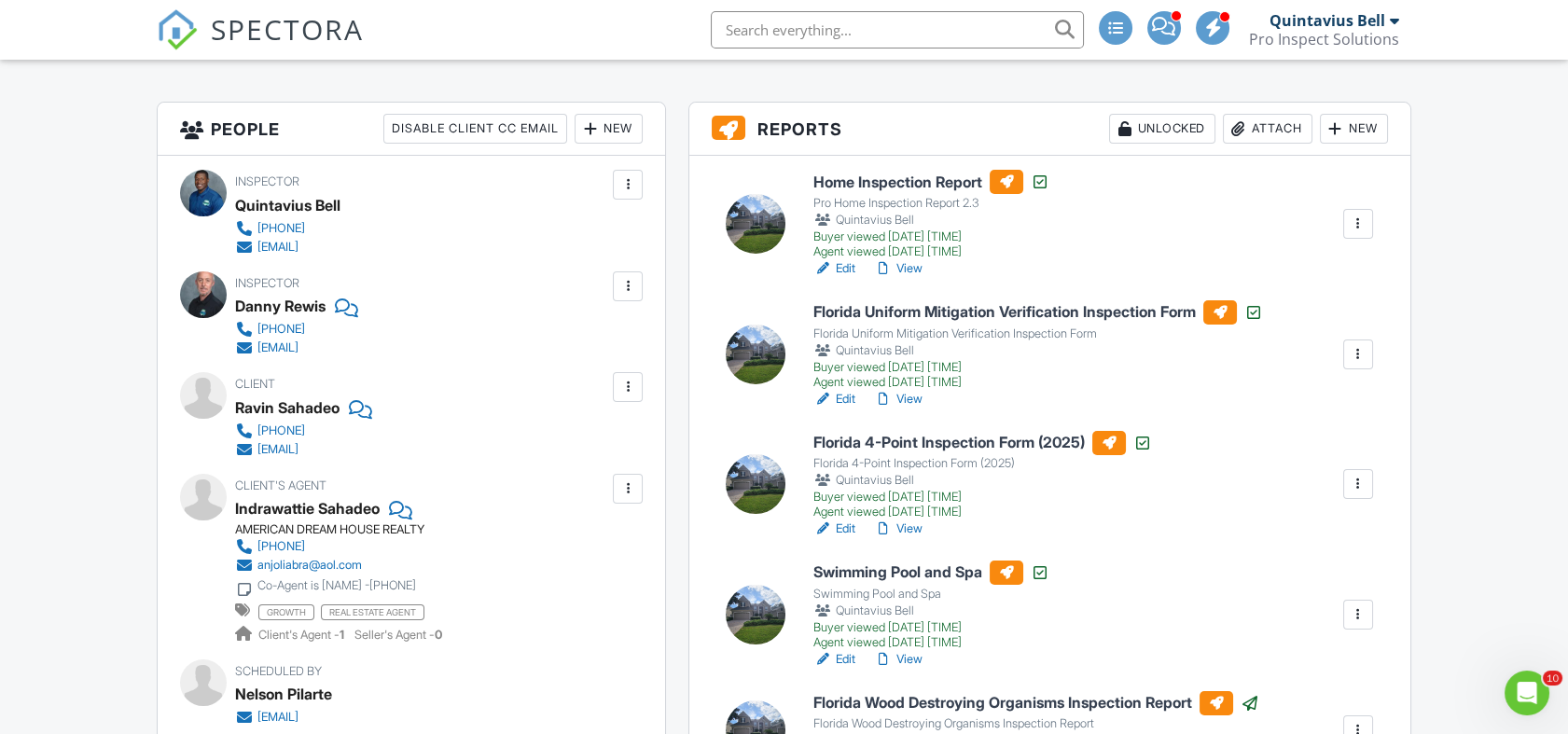scroll, scrollTop: 457, scrollLeft: 0, axis: vertical 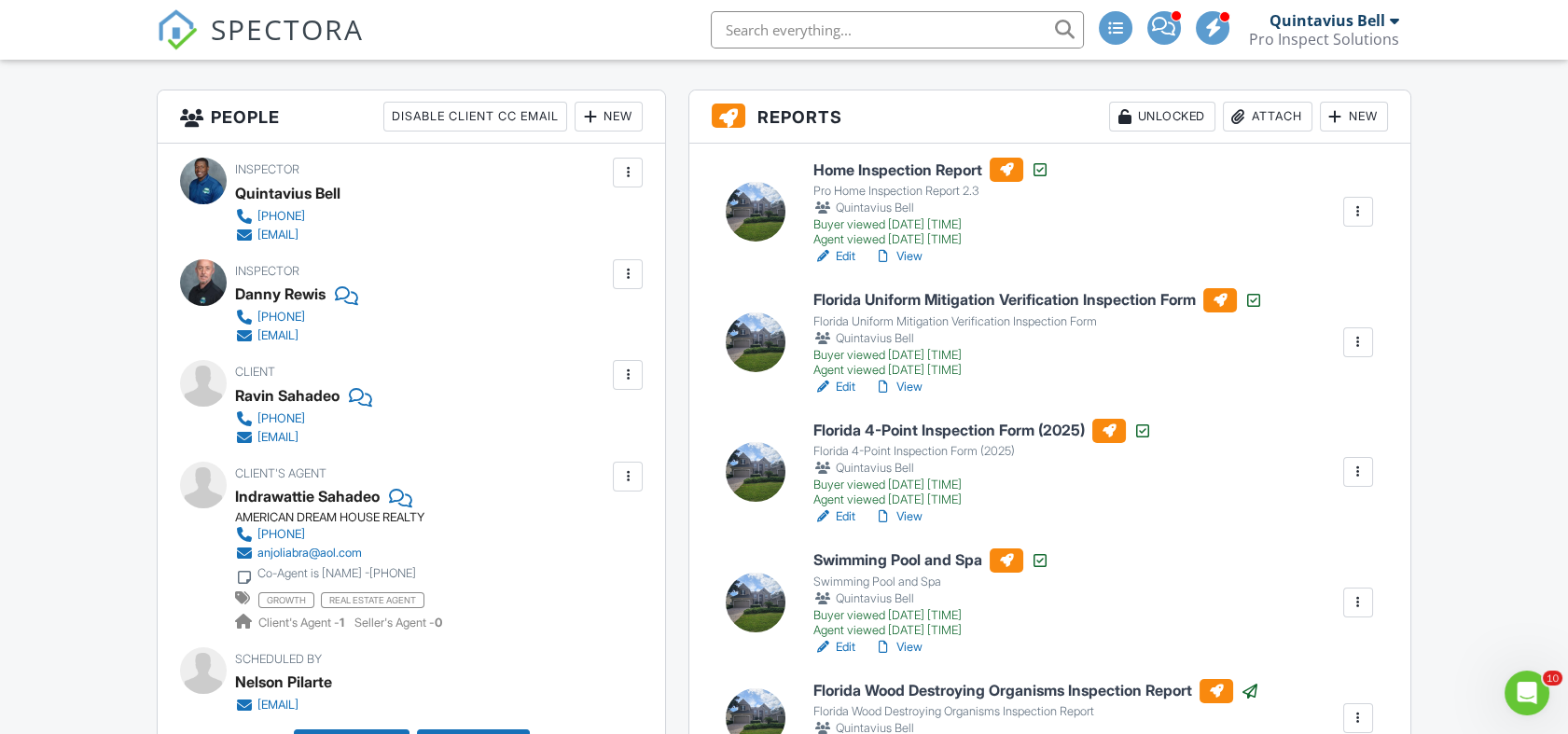 drag, startPoint x: 421, startPoint y: 439, endPoint x: 259, endPoint y: 439, distance: 162 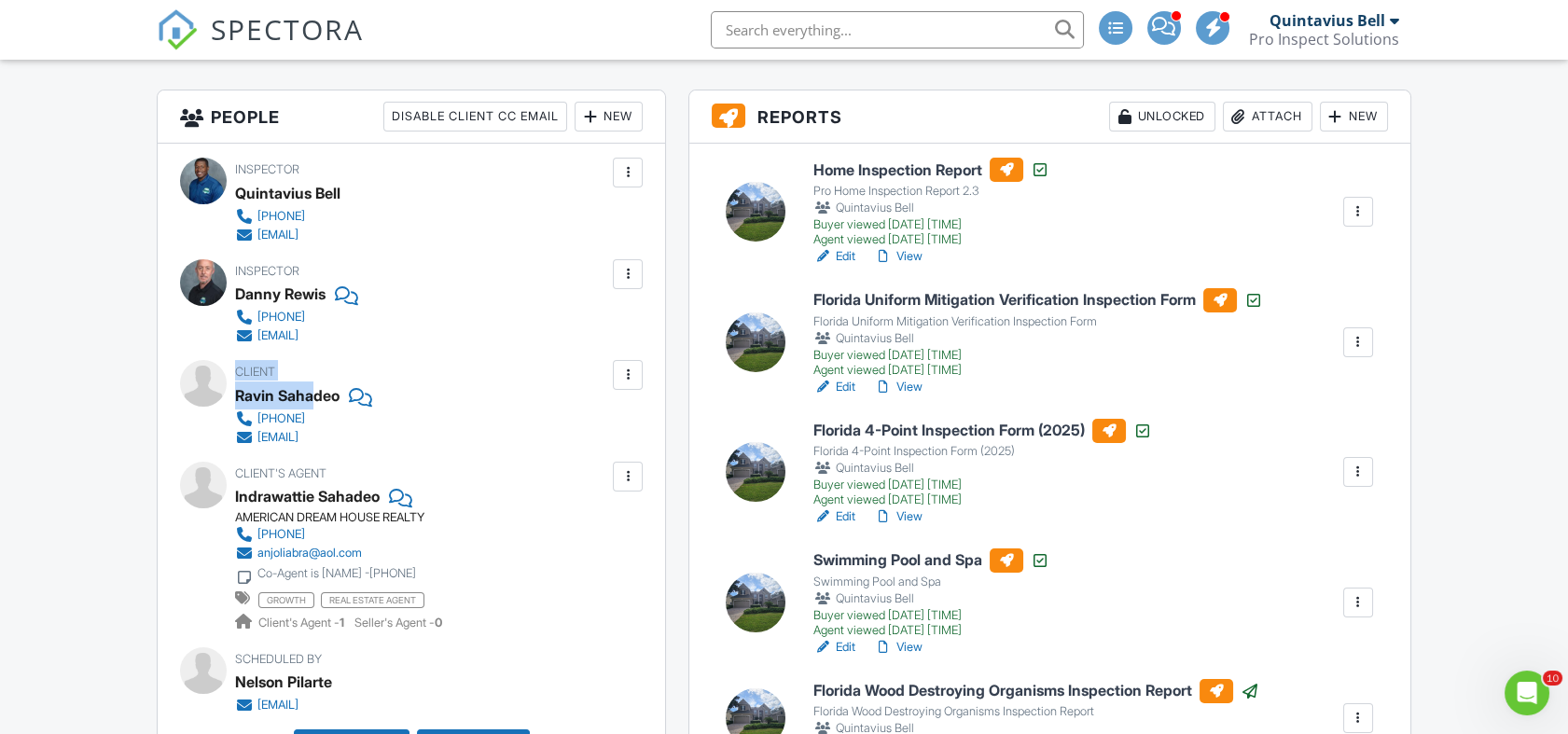 drag, startPoint x: 233, startPoint y: 394, endPoint x: 301, endPoint y: 388, distance: 68.26419 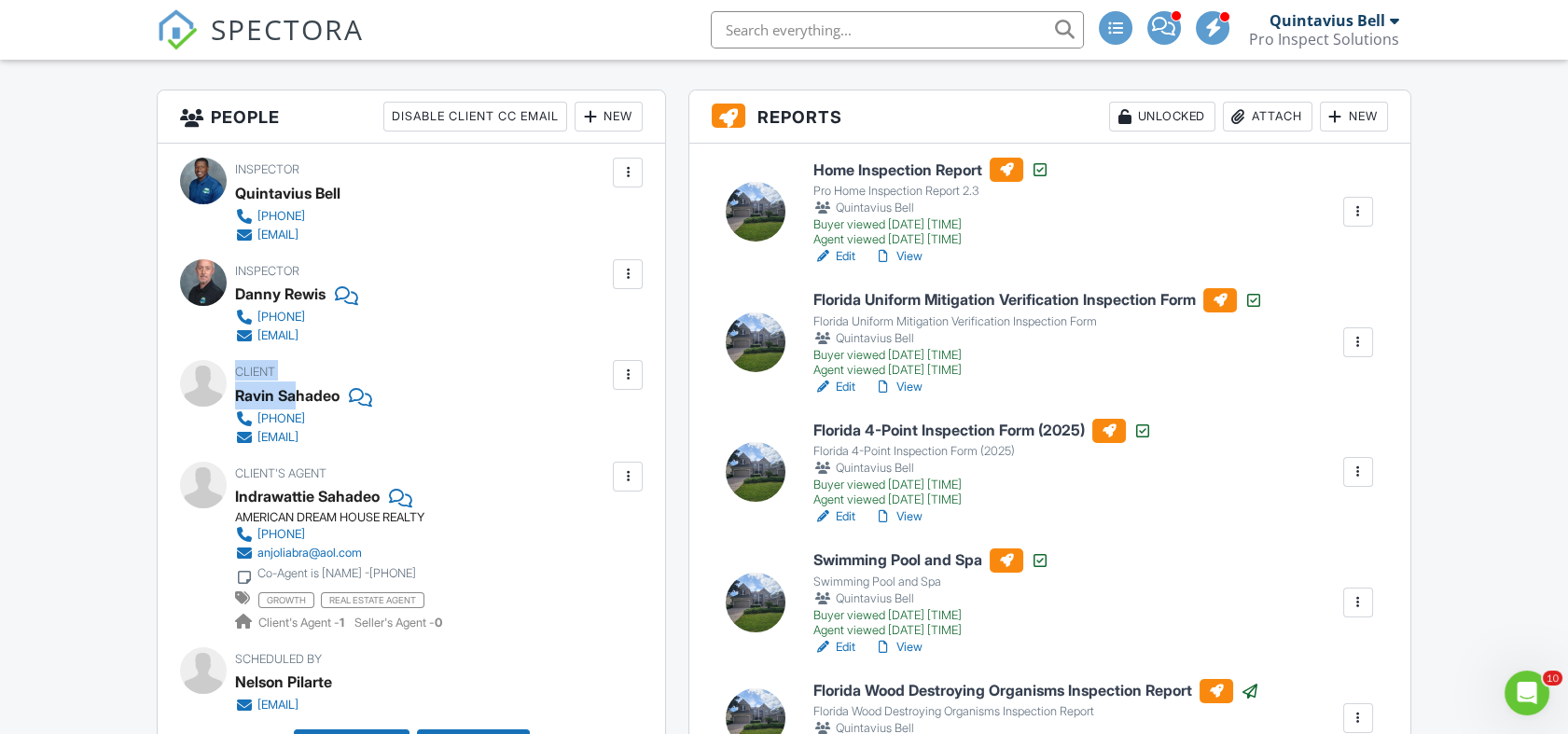 drag, startPoint x: 301, startPoint y: 388, endPoint x: 252, endPoint y: 393, distance: 49.254441 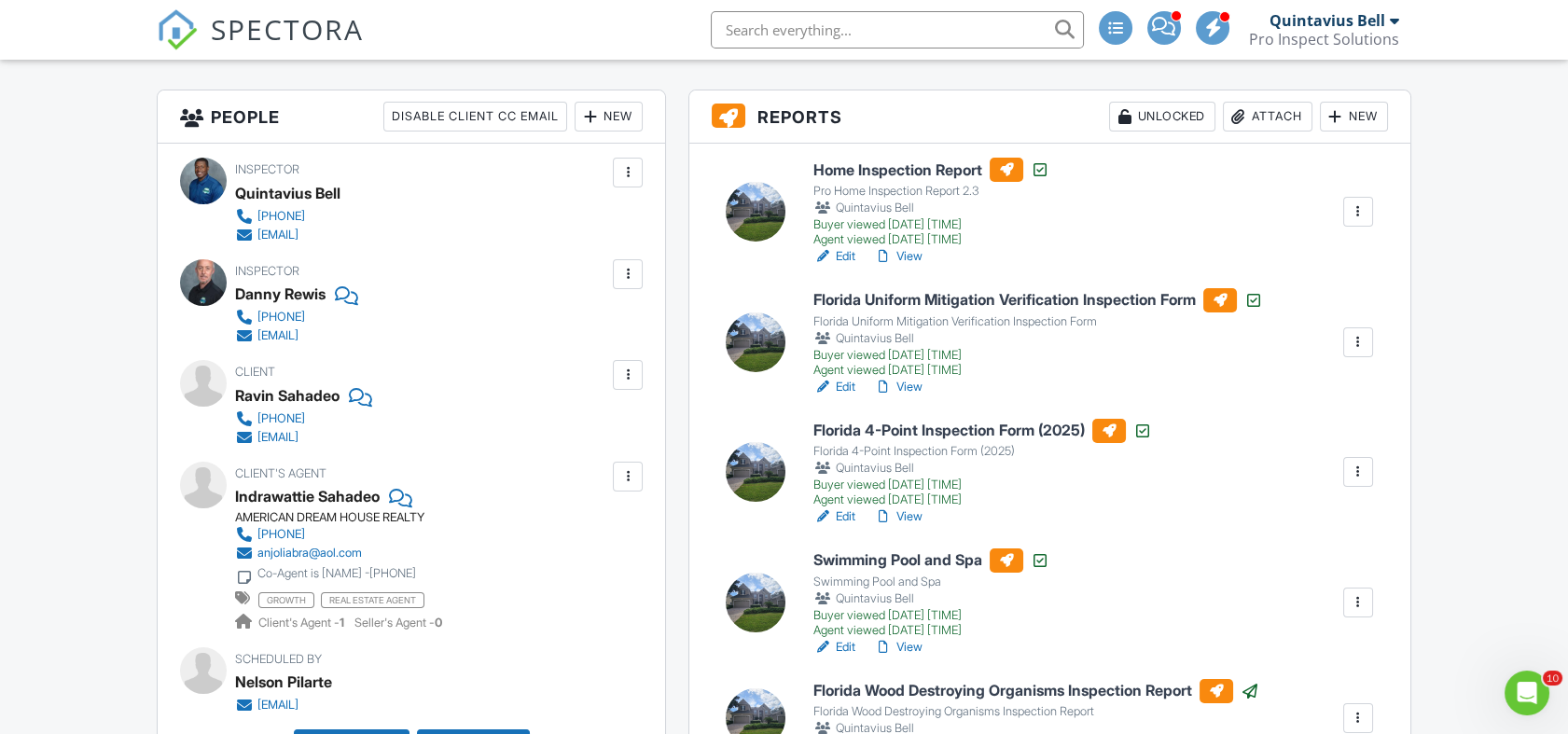 click on "Client
[NAME]
[PHONE]
[EMAIL]" at bounding box center (411, 403) 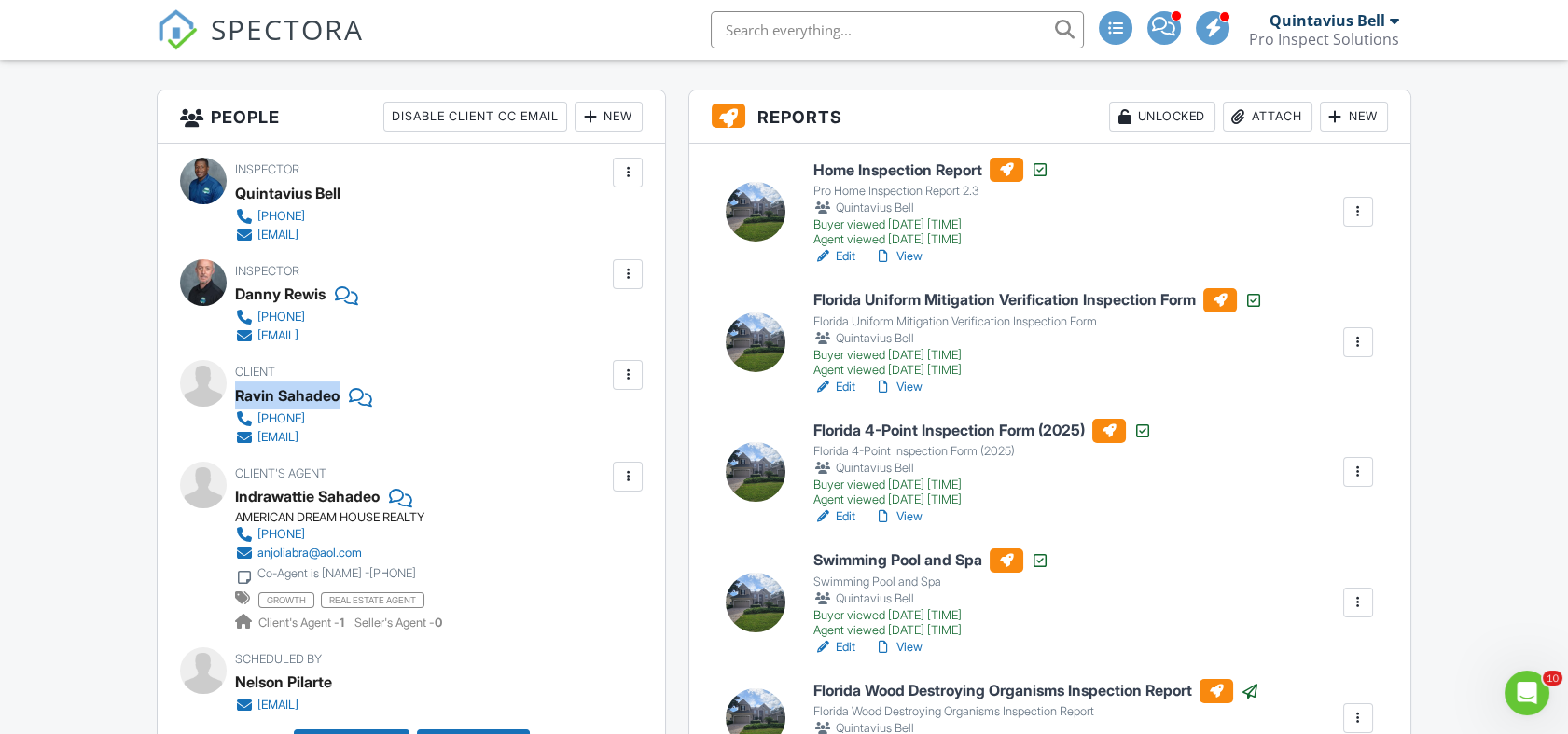 drag, startPoint x: 239, startPoint y: 395, endPoint x: 355, endPoint y: 391, distance: 116.06895 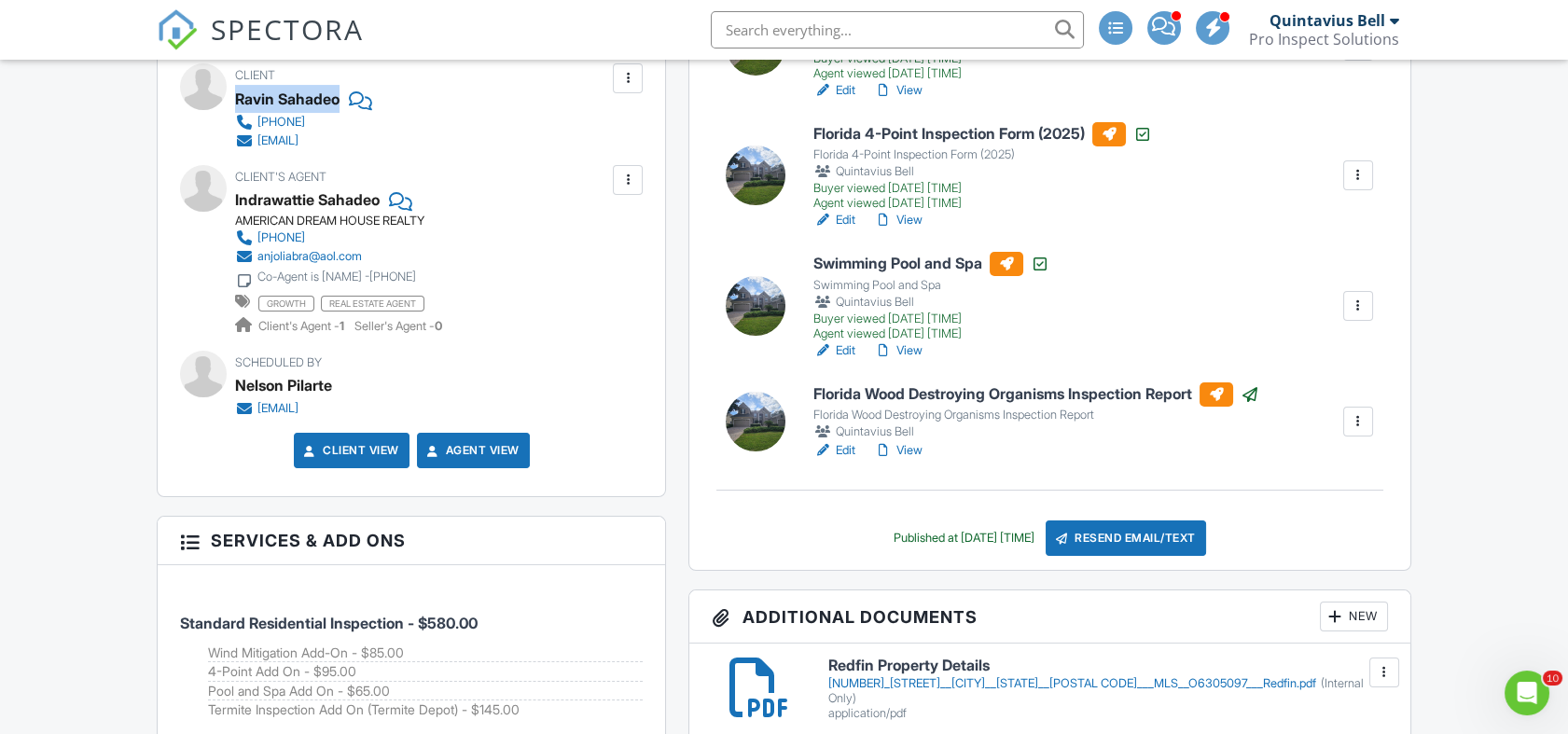 scroll, scrollTop: 804, scrollLeft: 0, axis: vertical 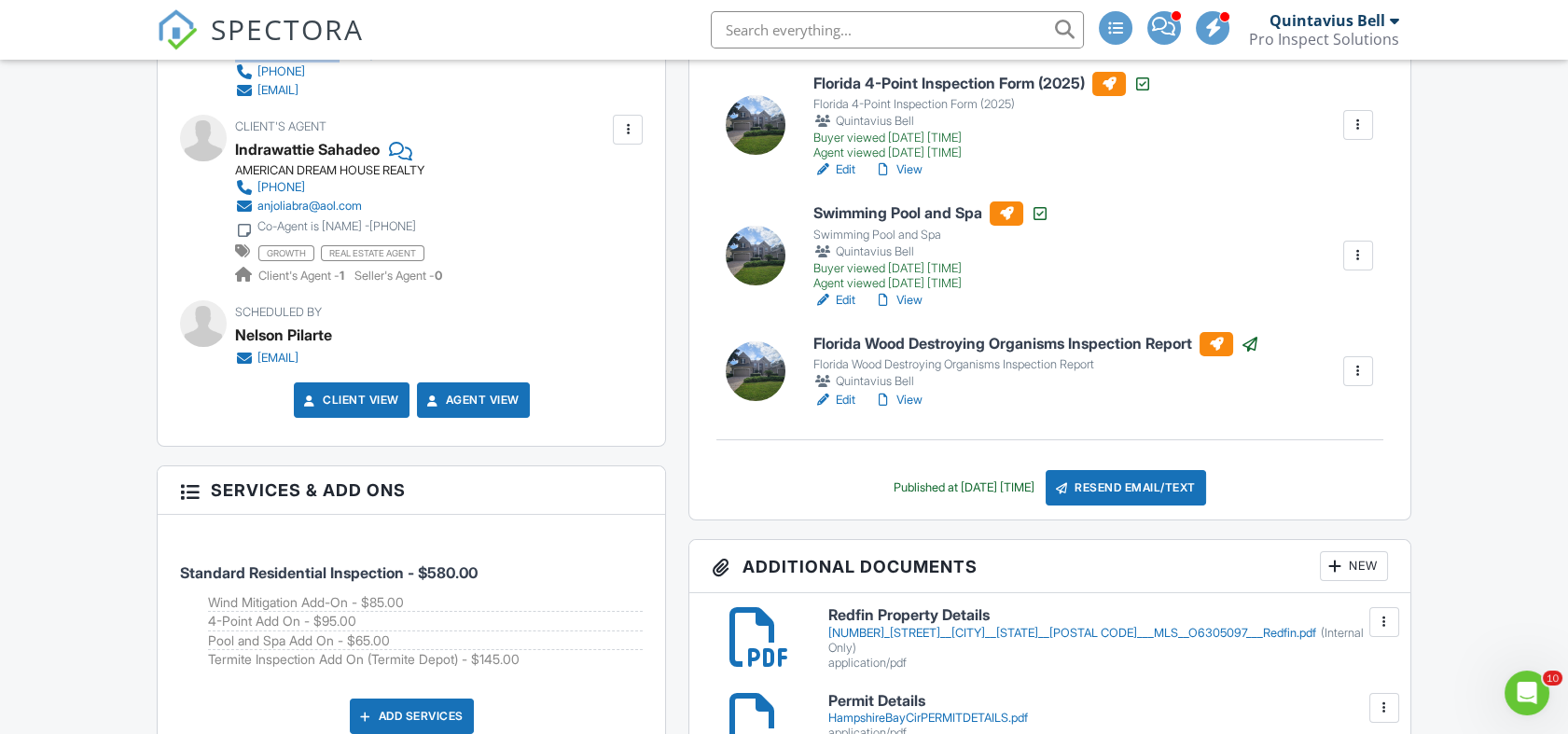 click on "View" at bounding box center [898, 400] 